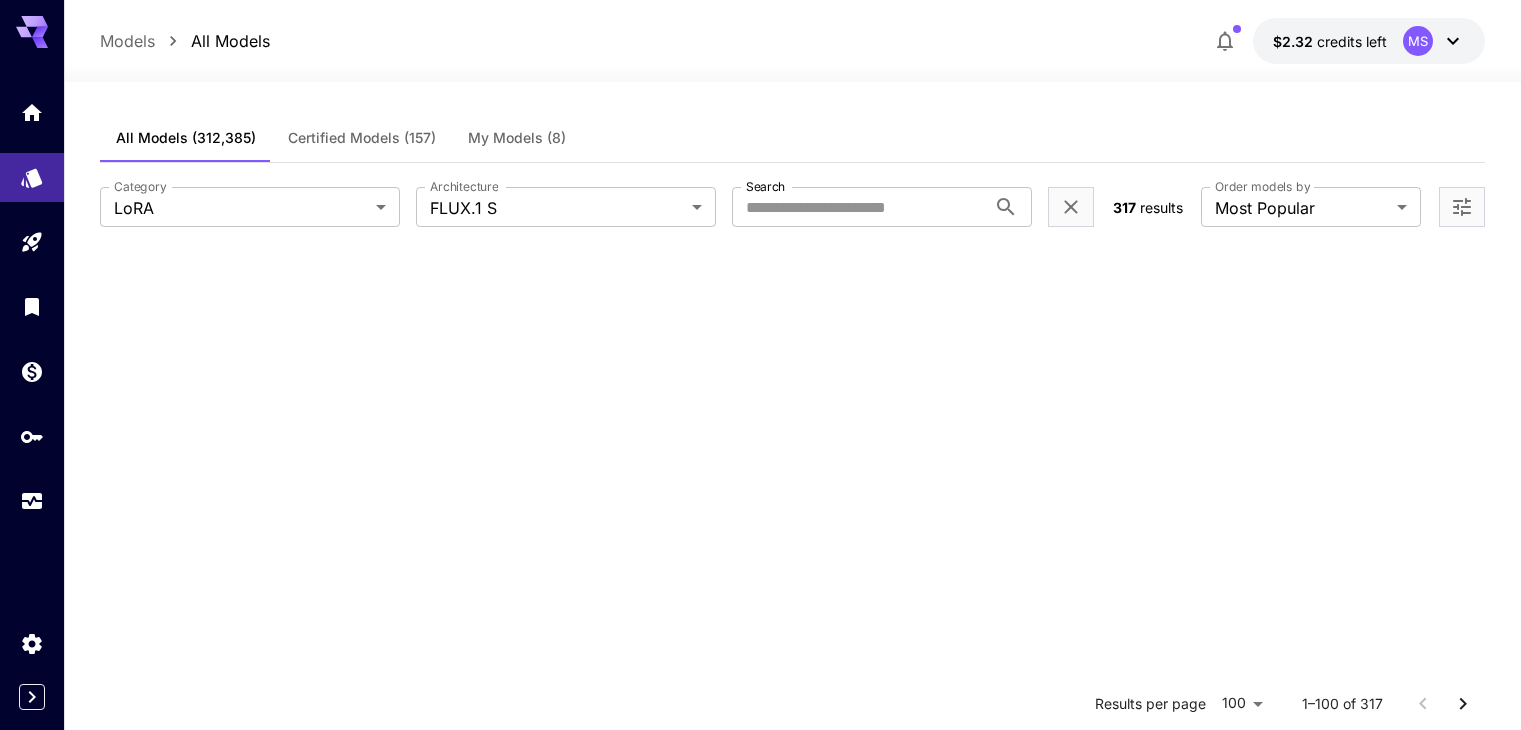 scroll, scrollTop: 2878, scrollLeft: 0, axis: vertical 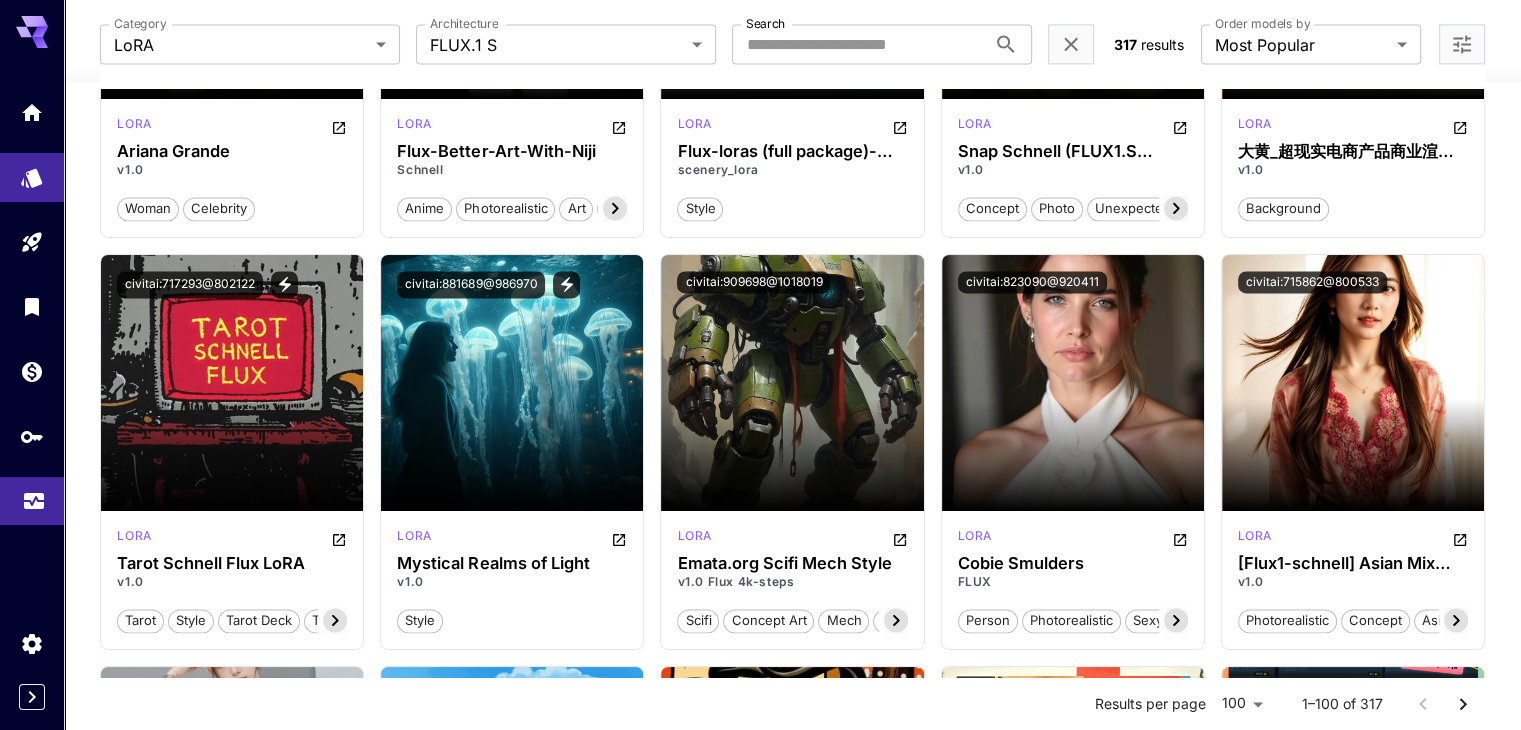 click 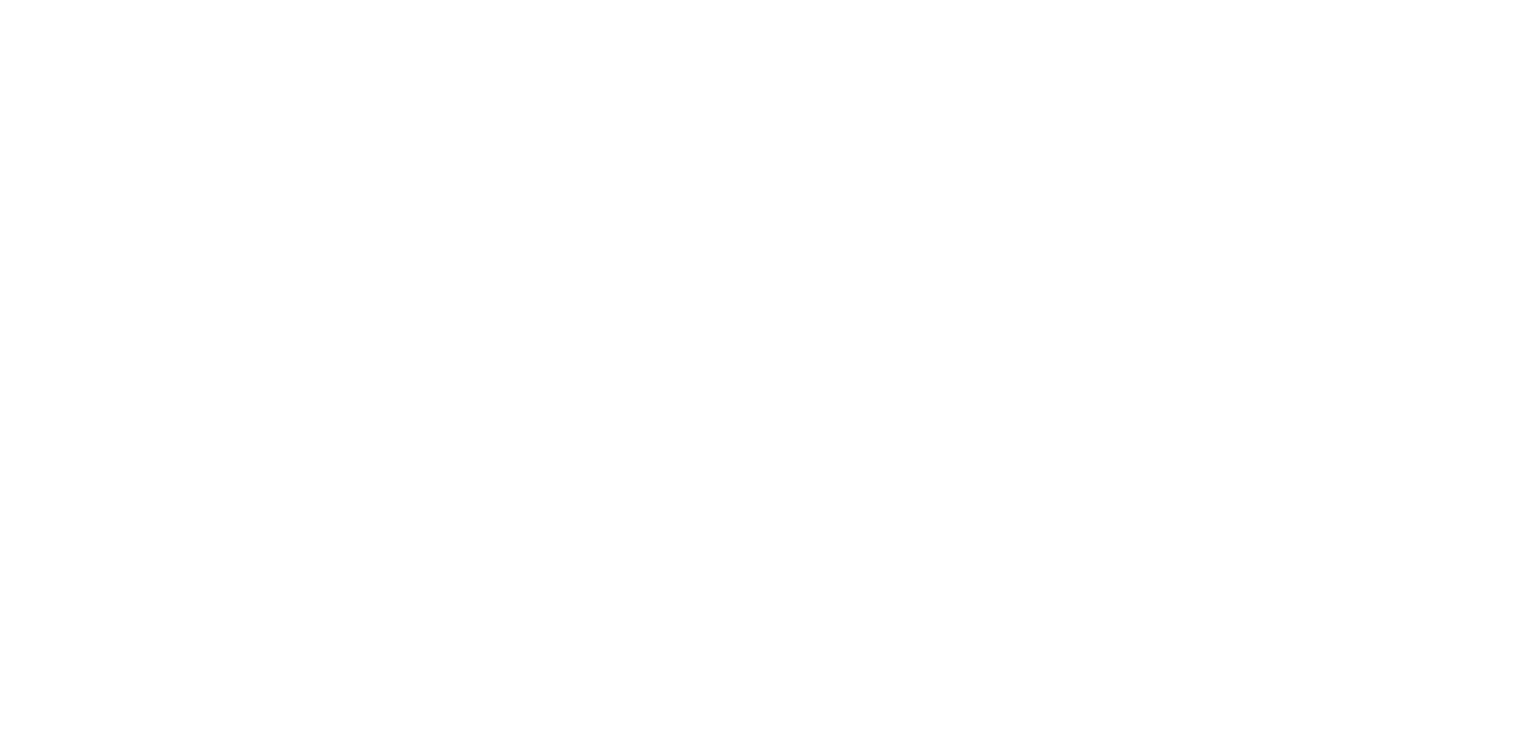 scroll, scrollTop: 0, scrollLeft: 0, axis: both 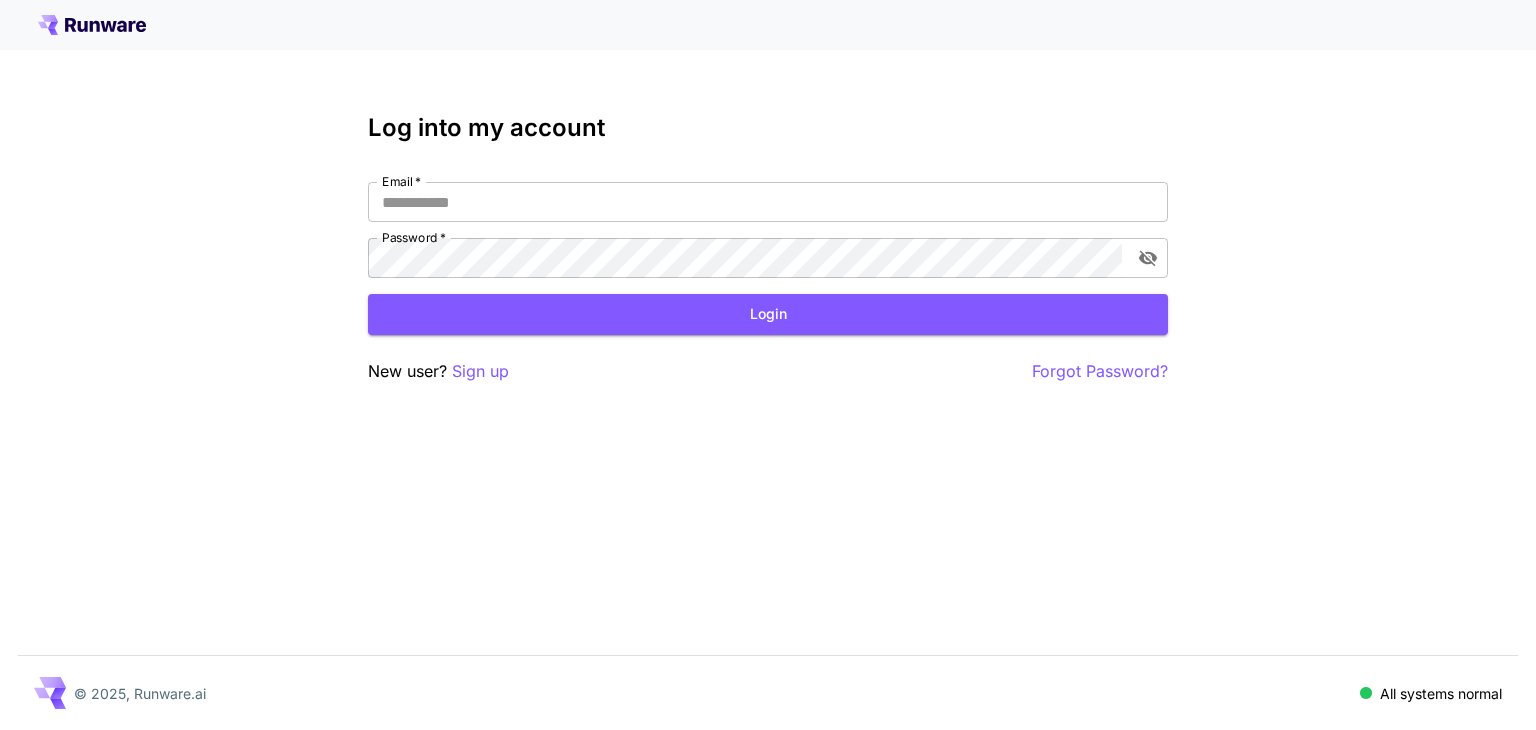 type on "**********" 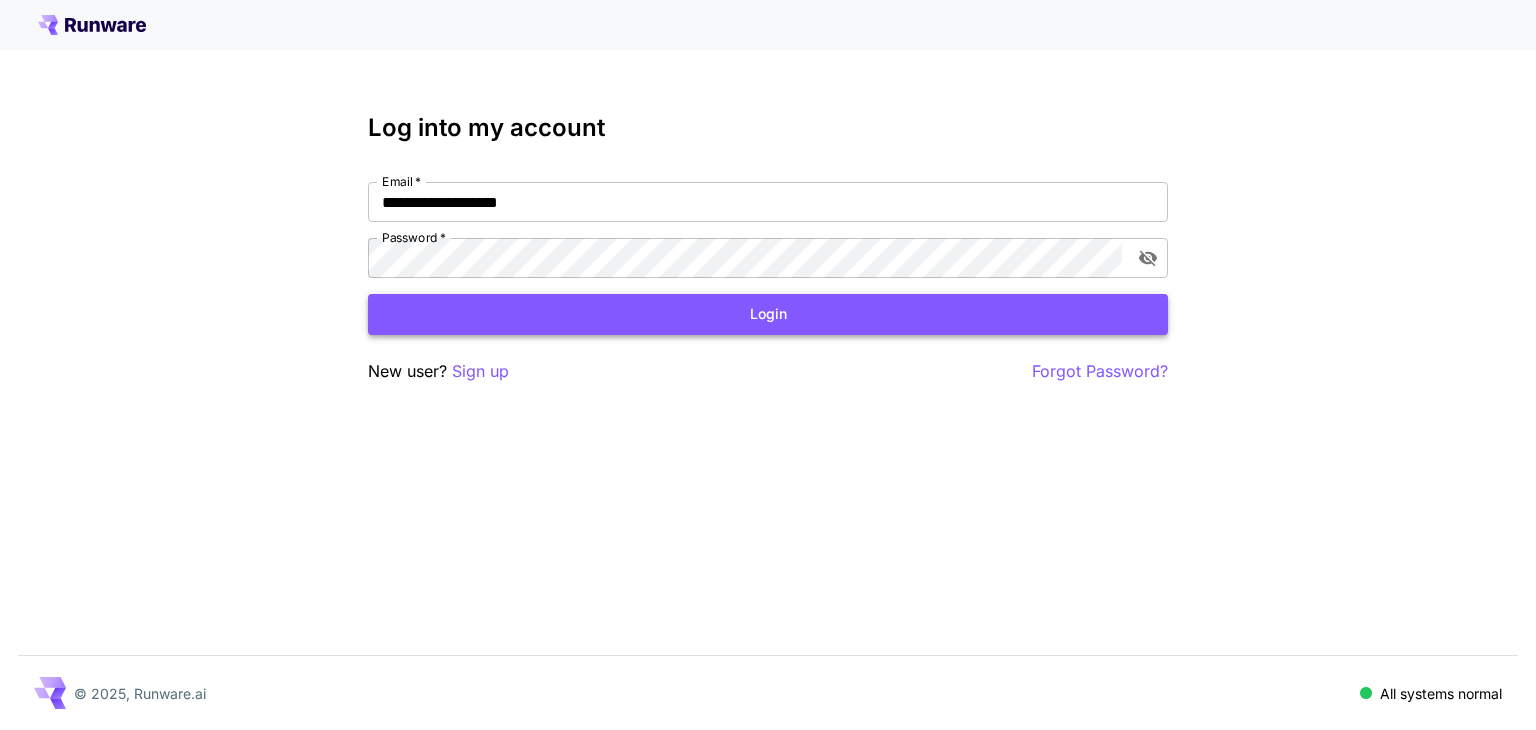 click on "Login" at bounding box center [768, 314] 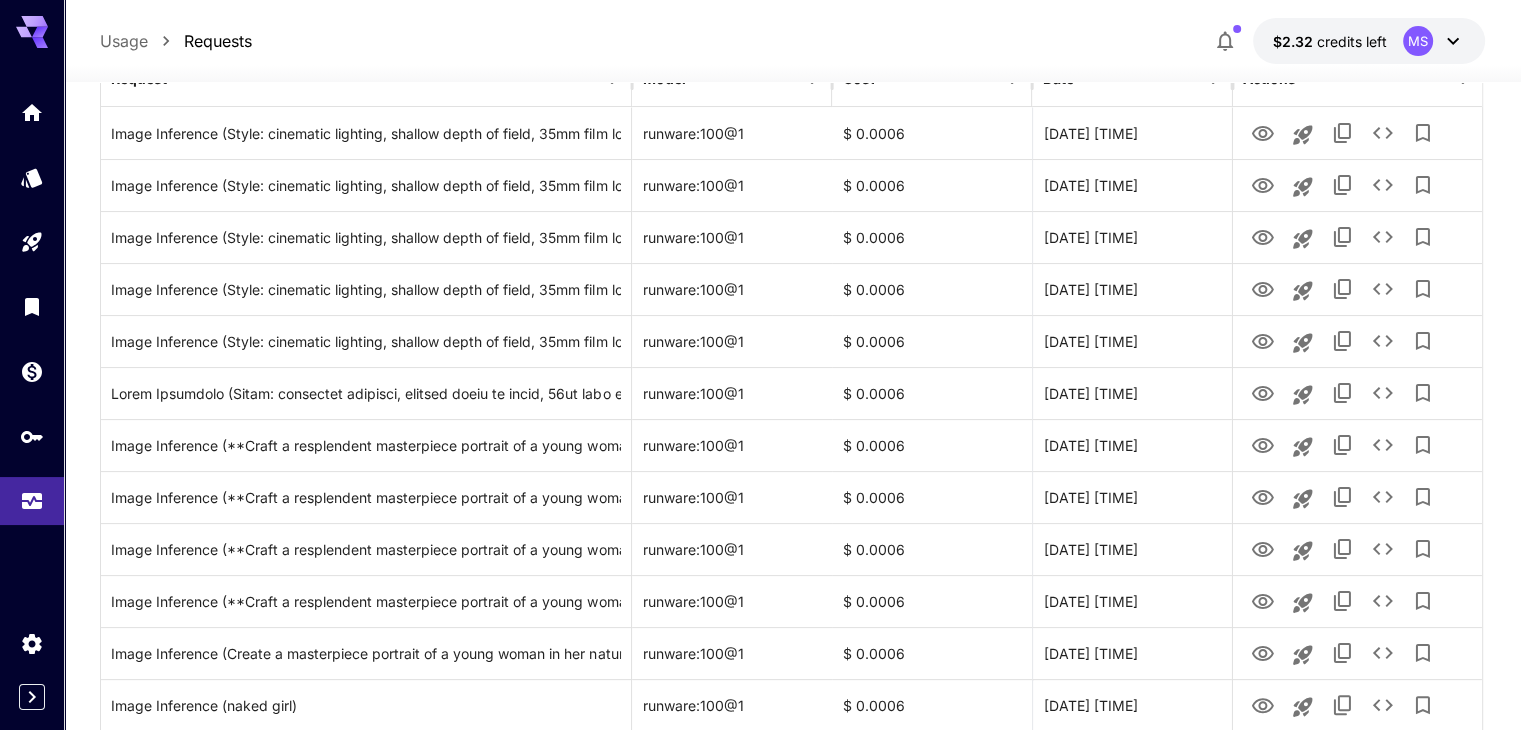 scroll, scrollTop: 290, scrollLeft: 0, axis: vertical 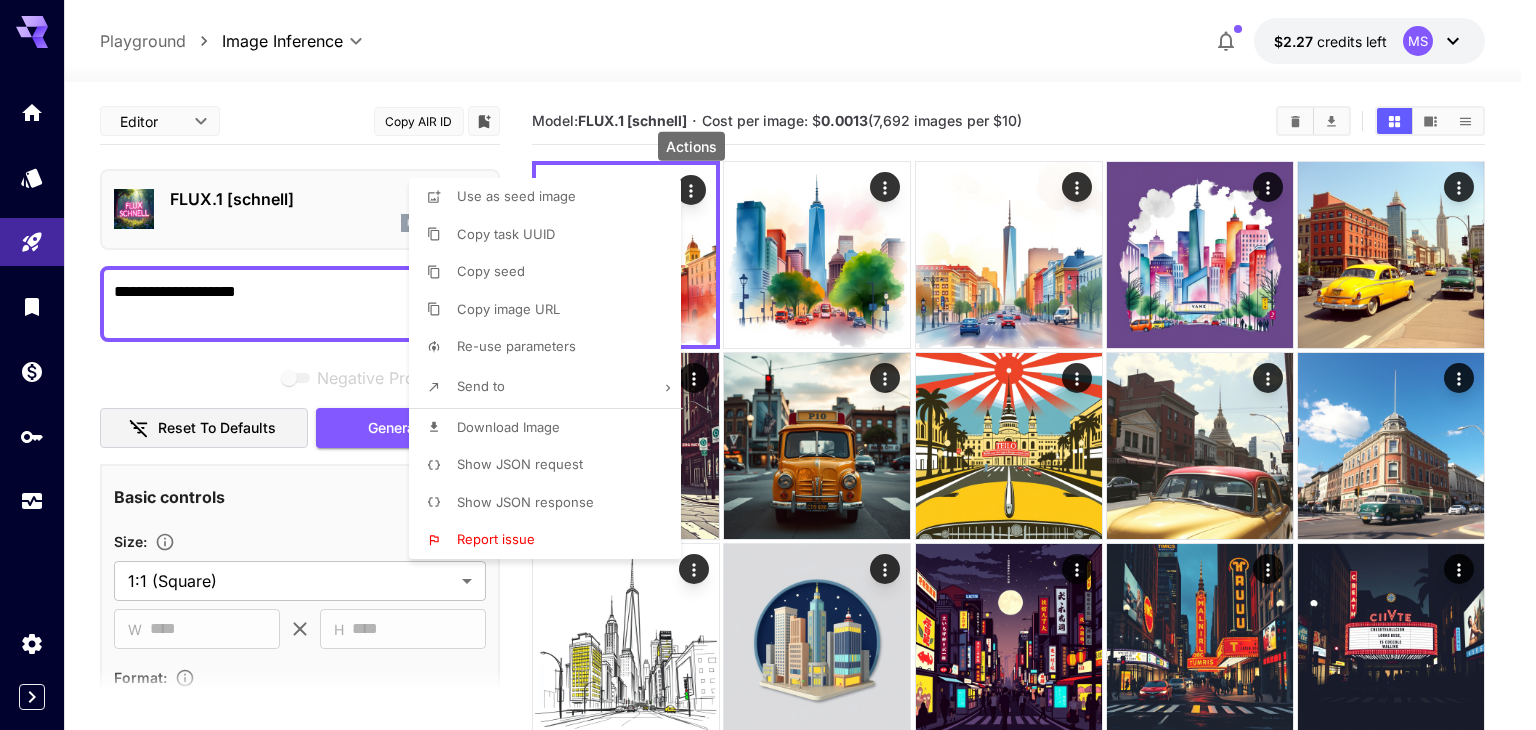 click at bounding box center (768, 365) 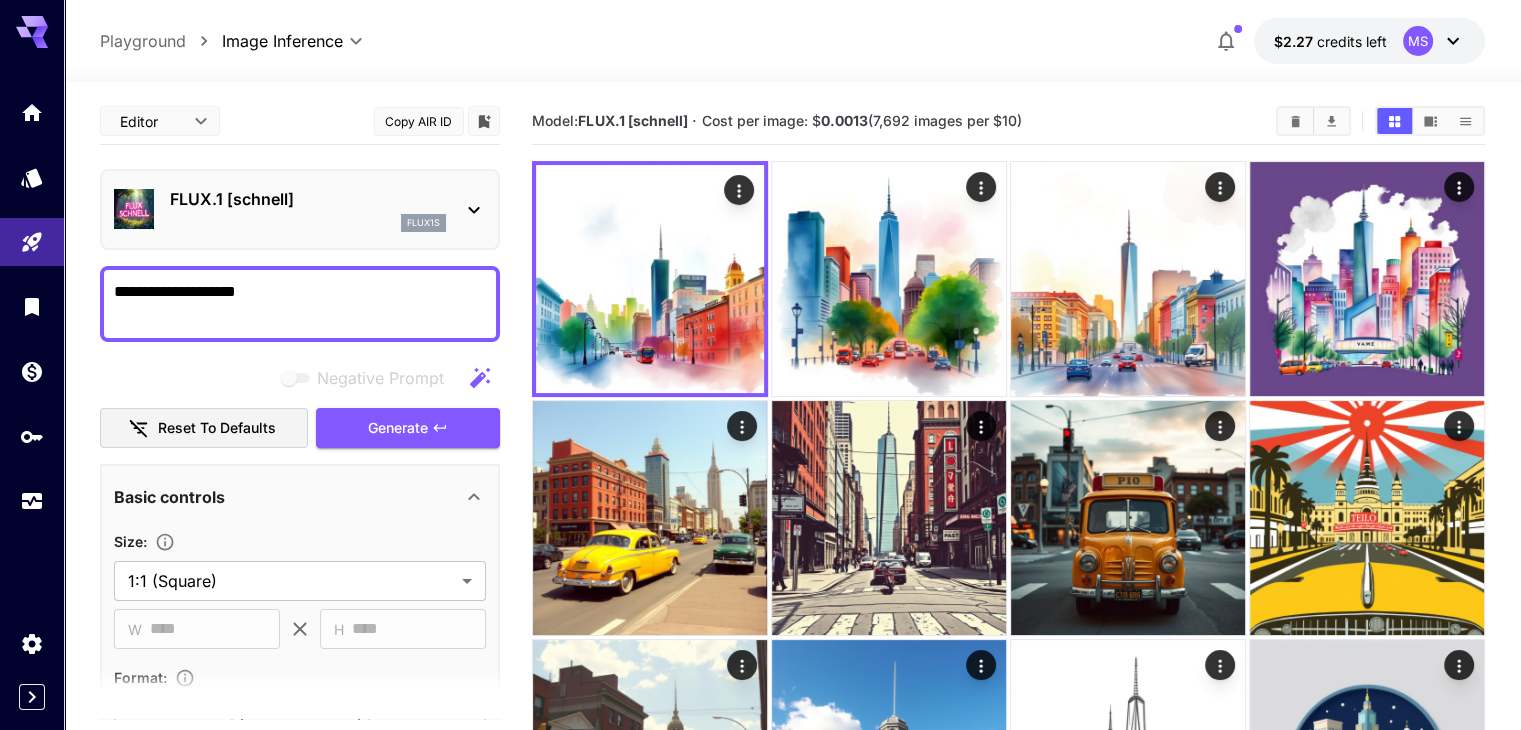 click on "Copy AIR ID" at bounding box center [419, 121] 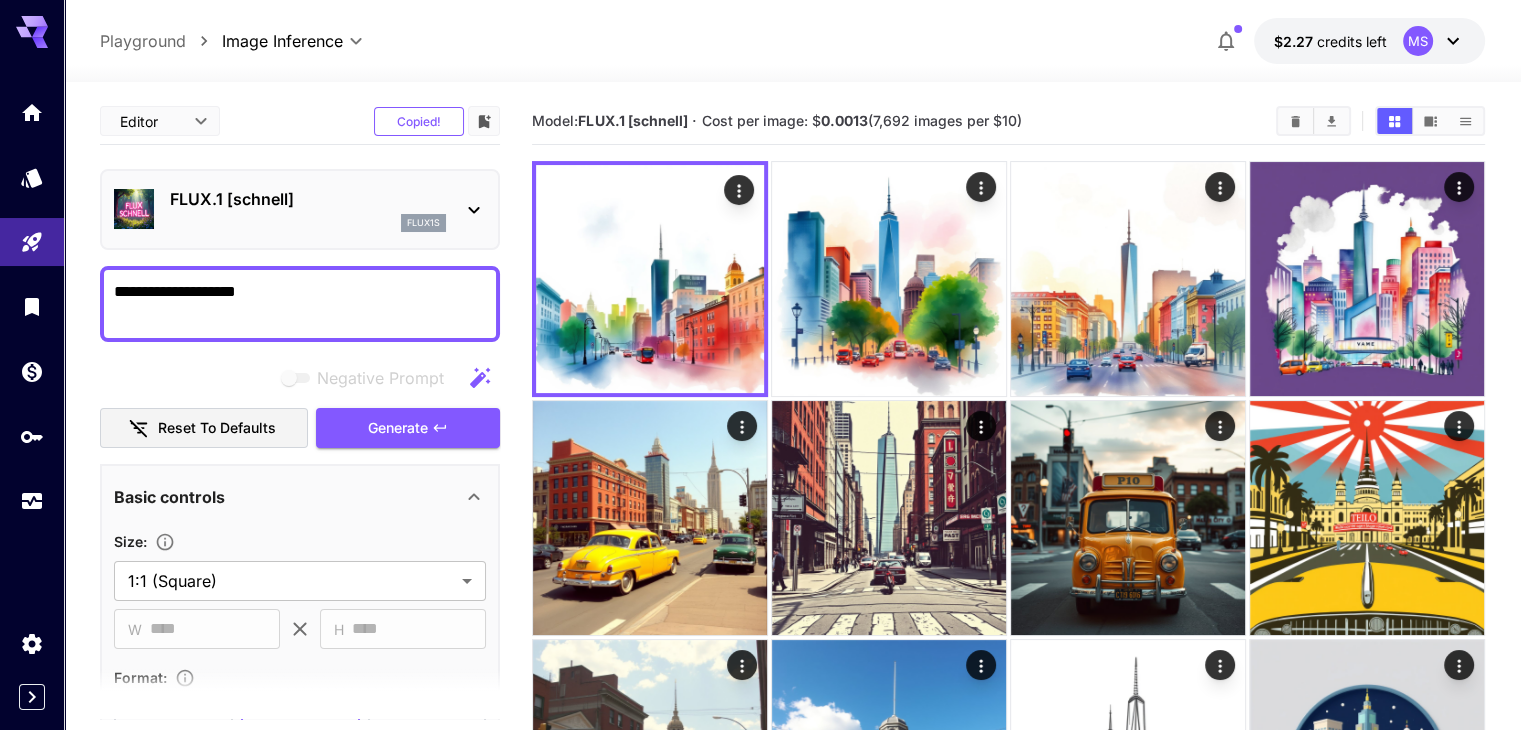 type 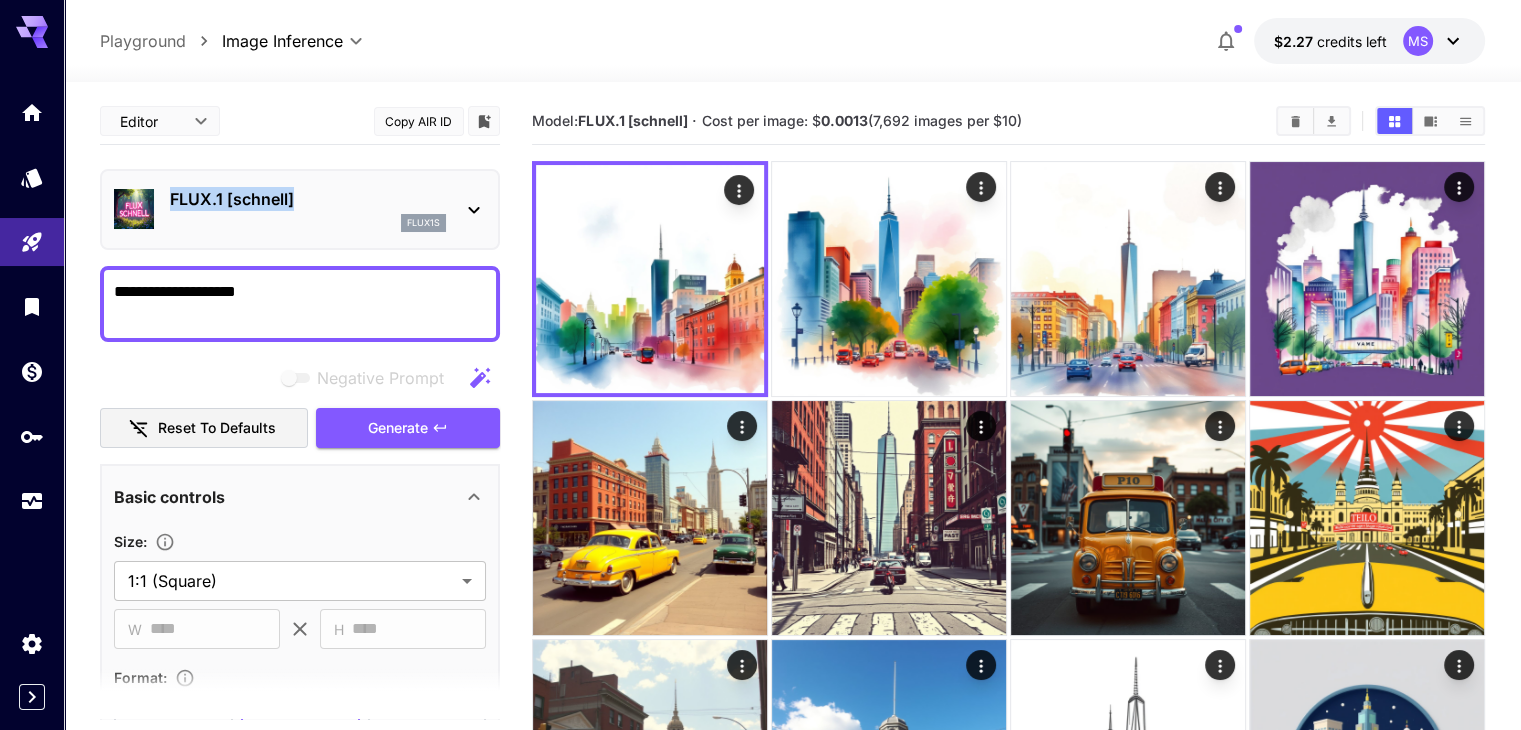 copy on "FLUX.1 [schnell]" 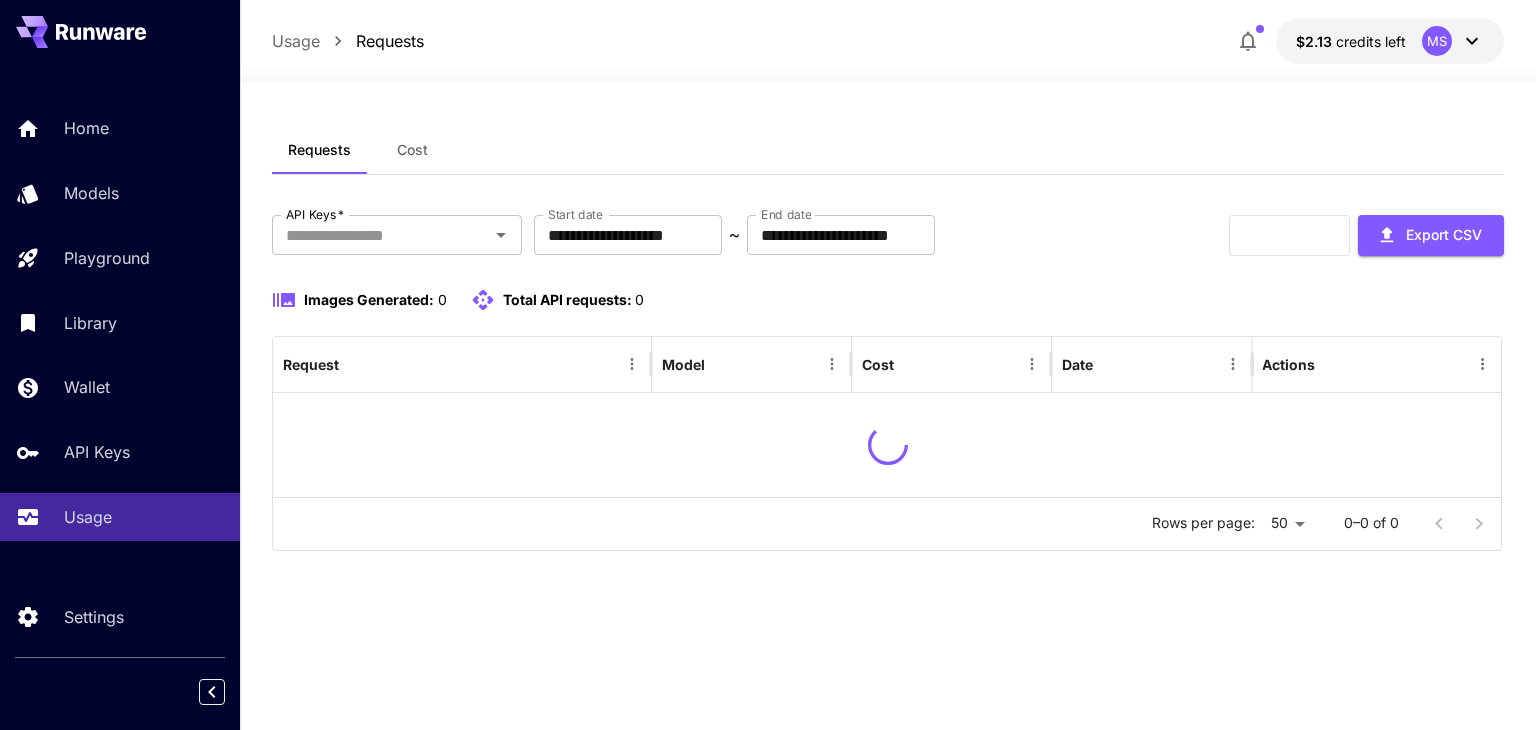 scroll, scrollTop: 0, scrollLeft: 0, axis: both 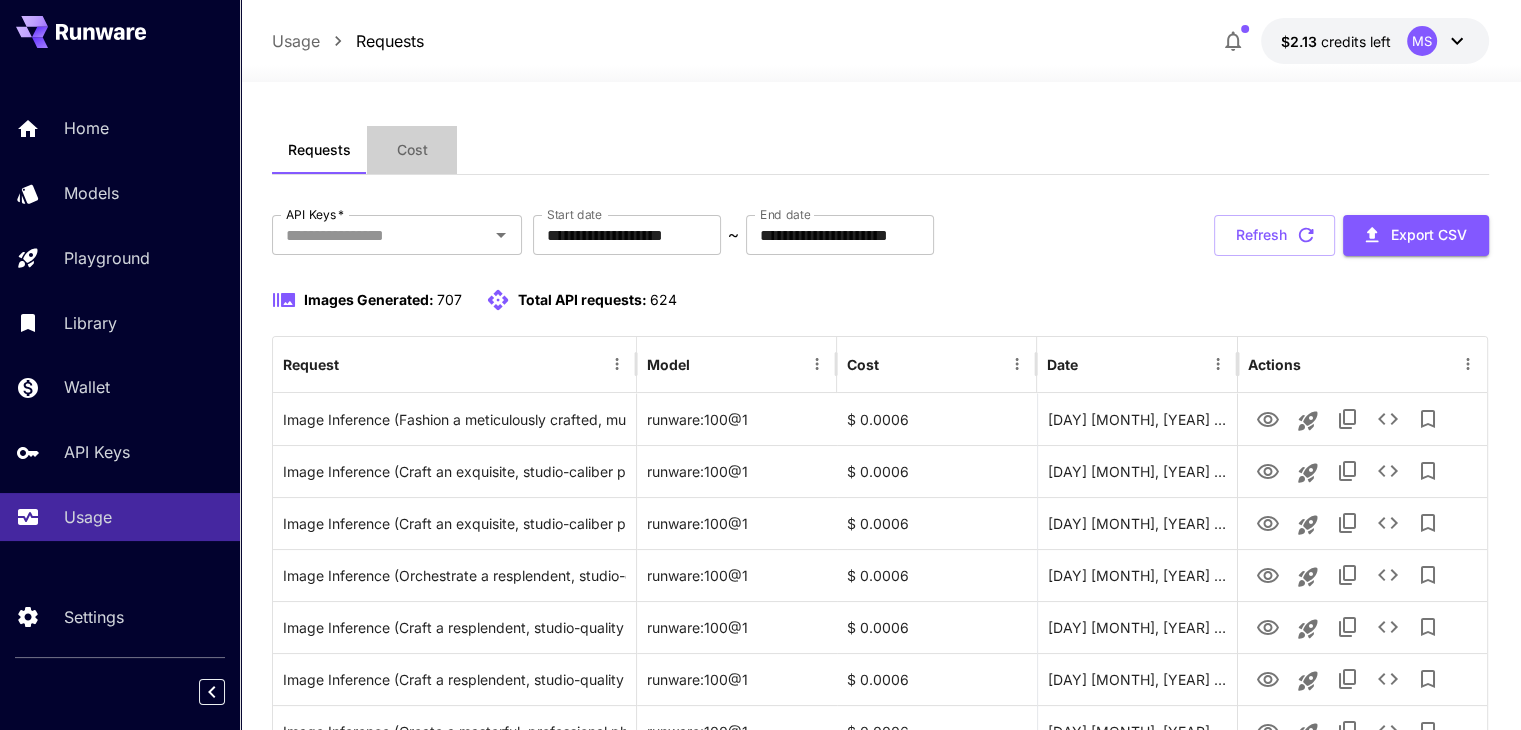 click on "Cost" at bounding box center (412, 150) 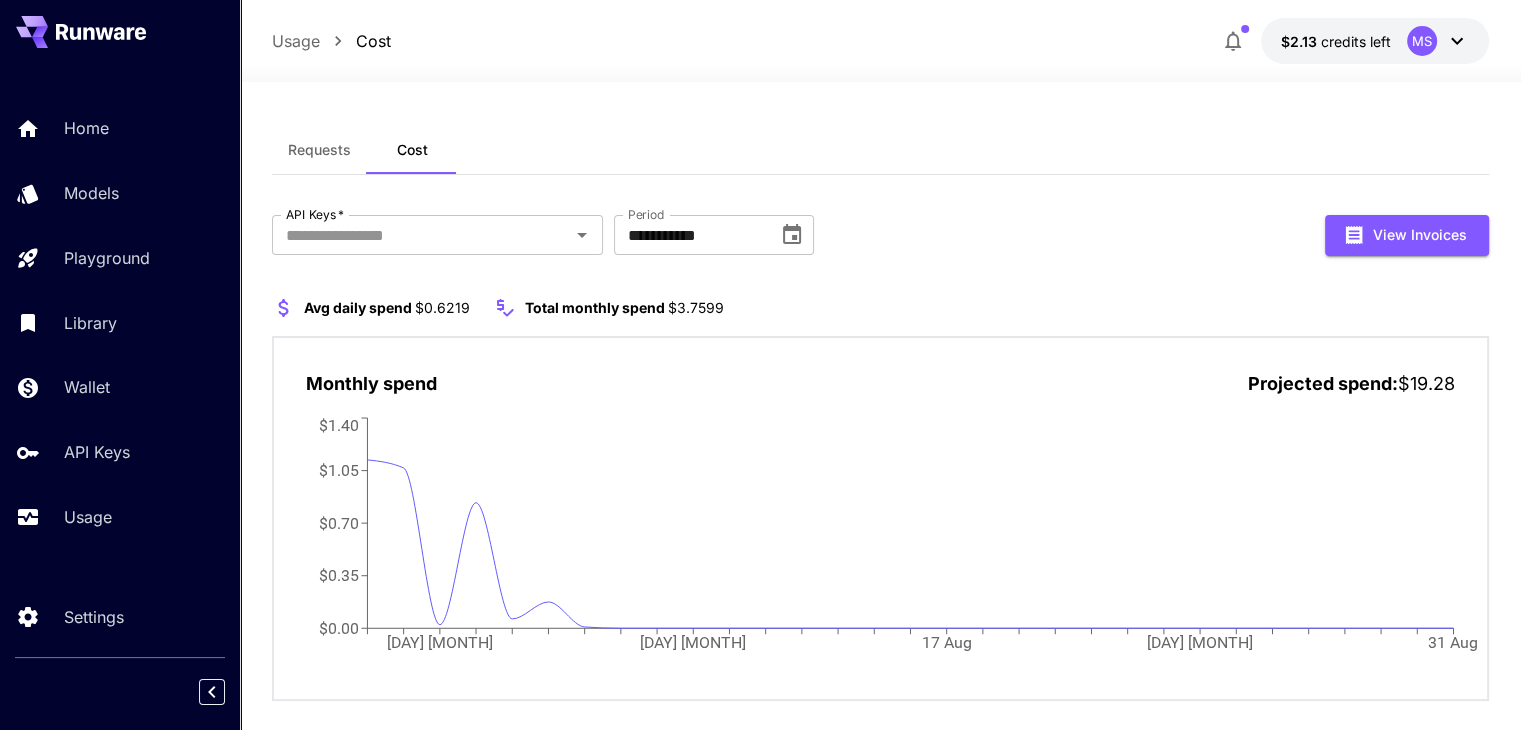 click on "Requests" at bounding box center (319, 150) 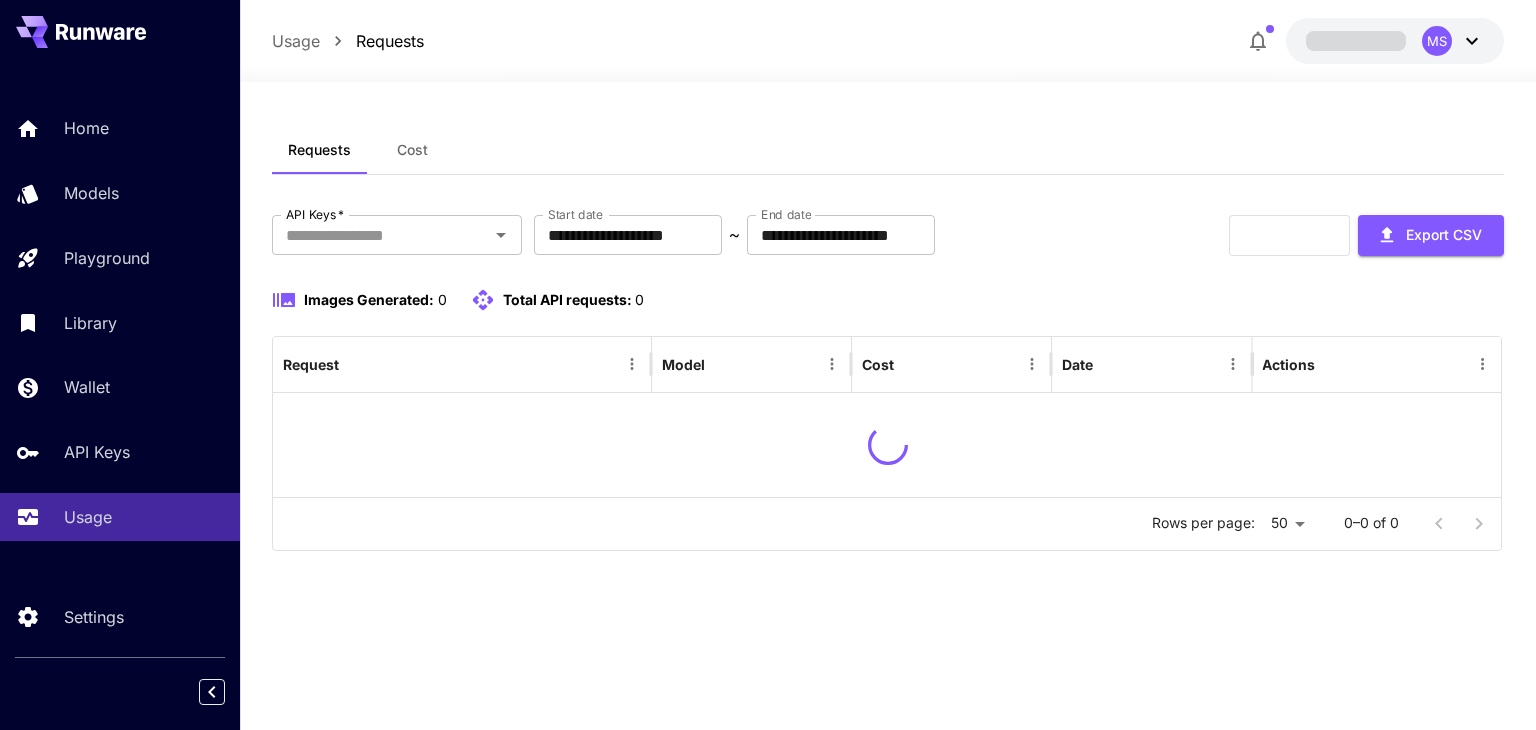 scroll, scrollTop: 0, scrollLeft: 0, axis: both 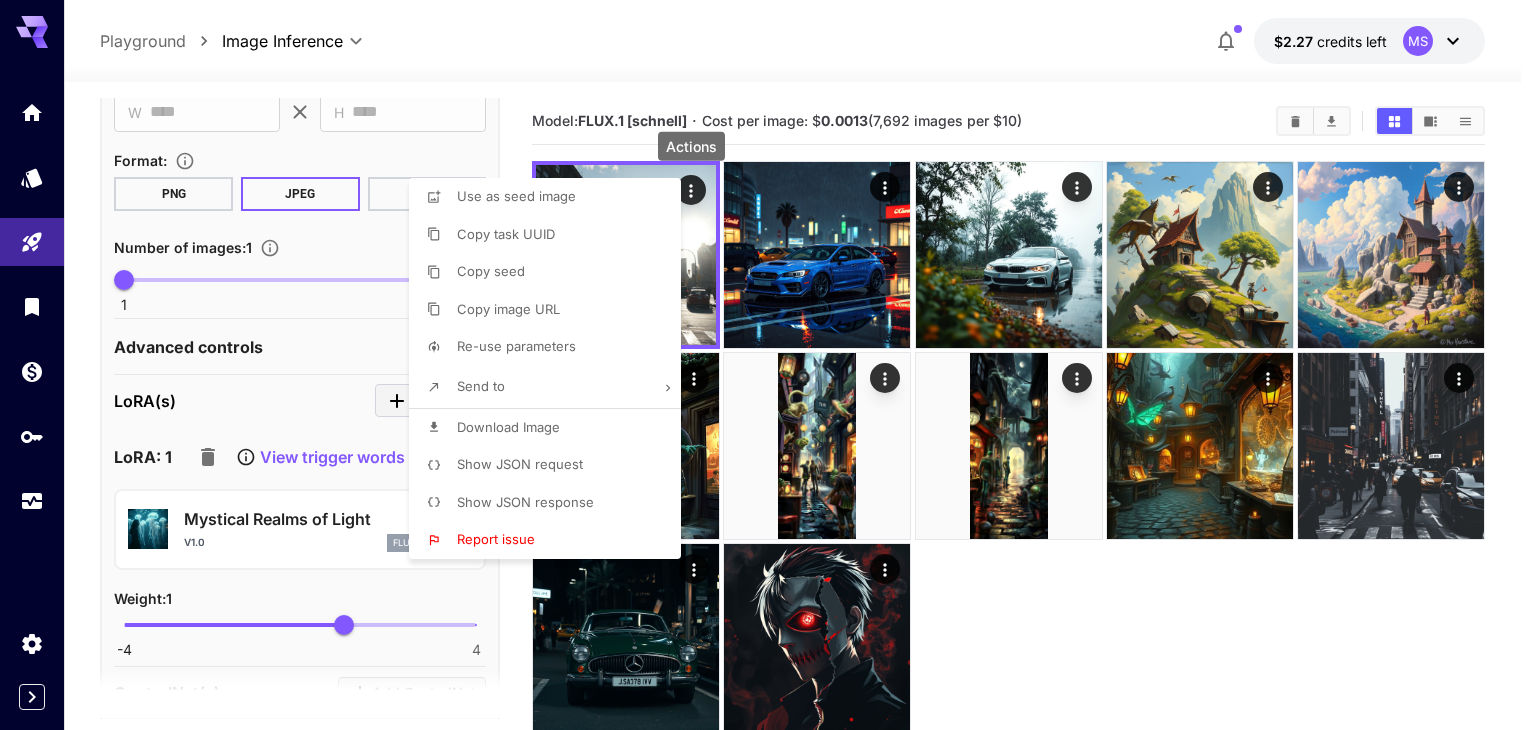 click at bounding box center (768, 365) 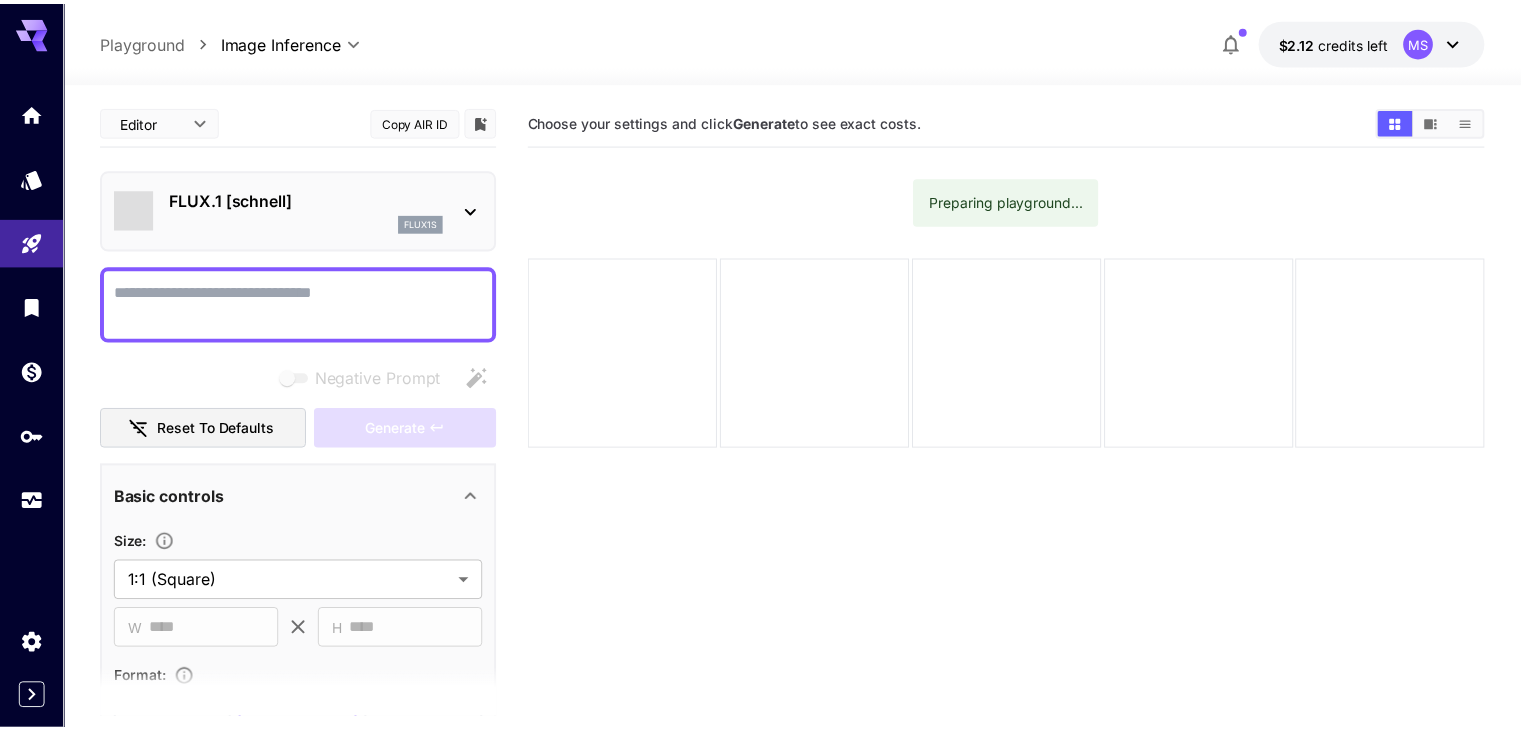 scroll, scrollTop: 0, scrollLeft: 0, axis: both 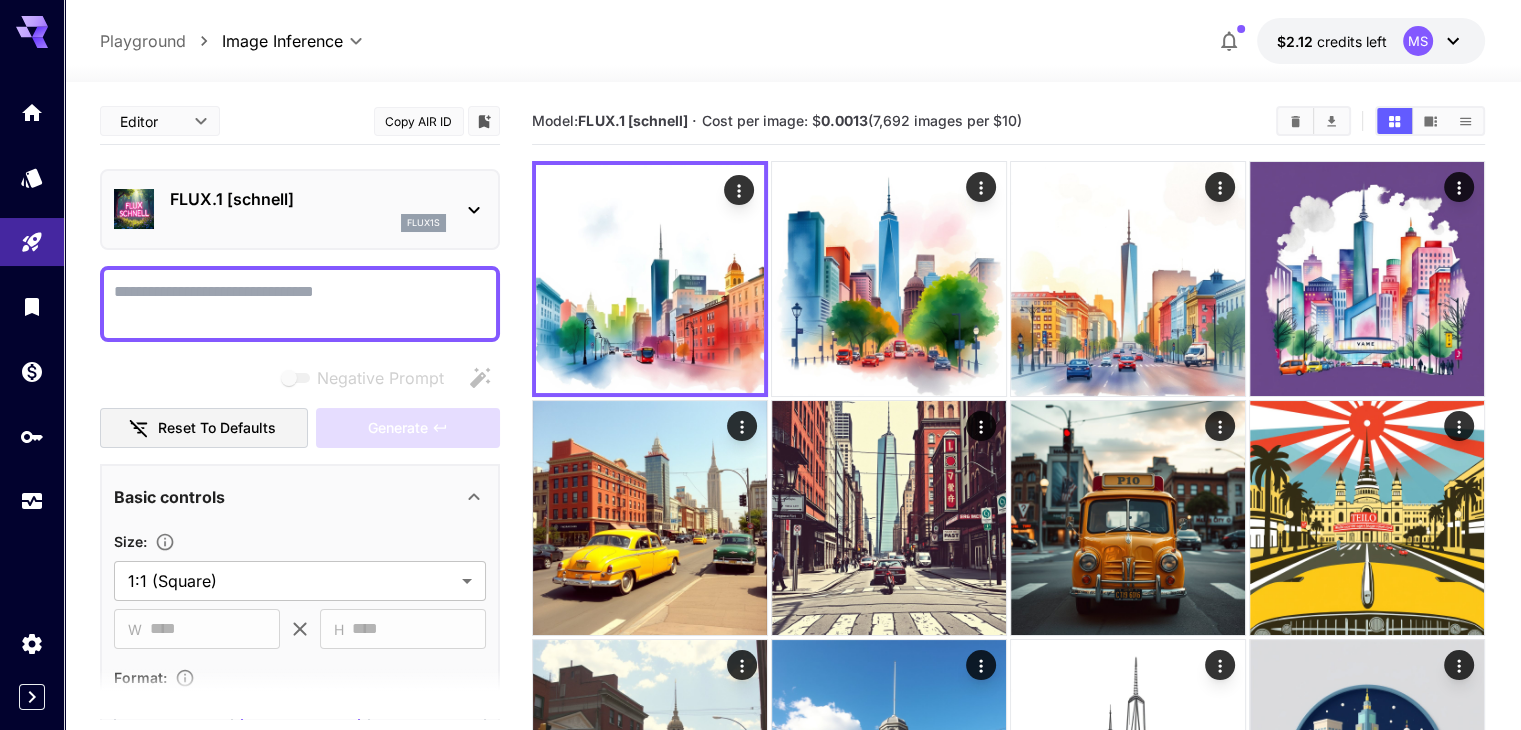 click on "Negative Prompt" at bounding box center [300, 304] 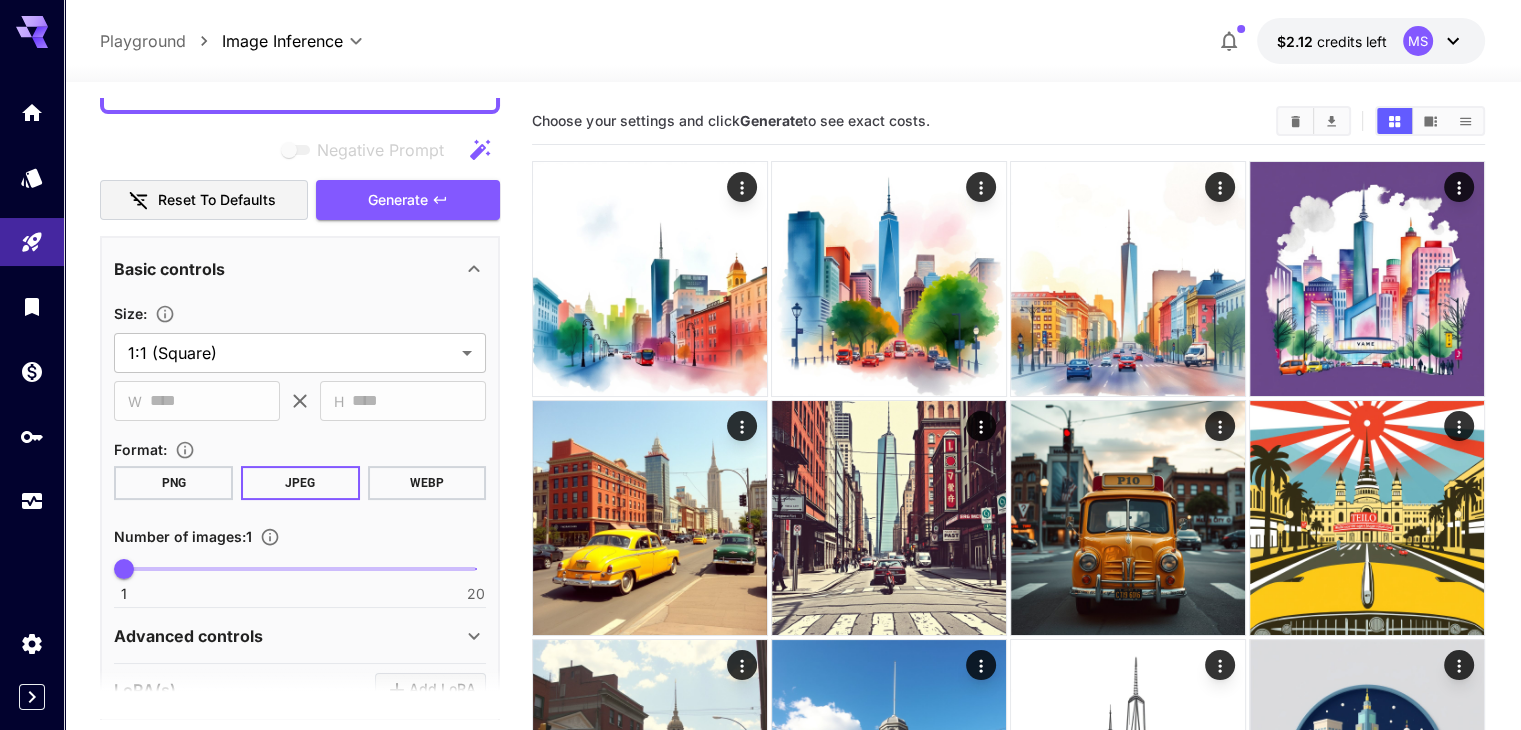 scroll, scrollTop: 243, scrollLeft: 0, axis: vertical 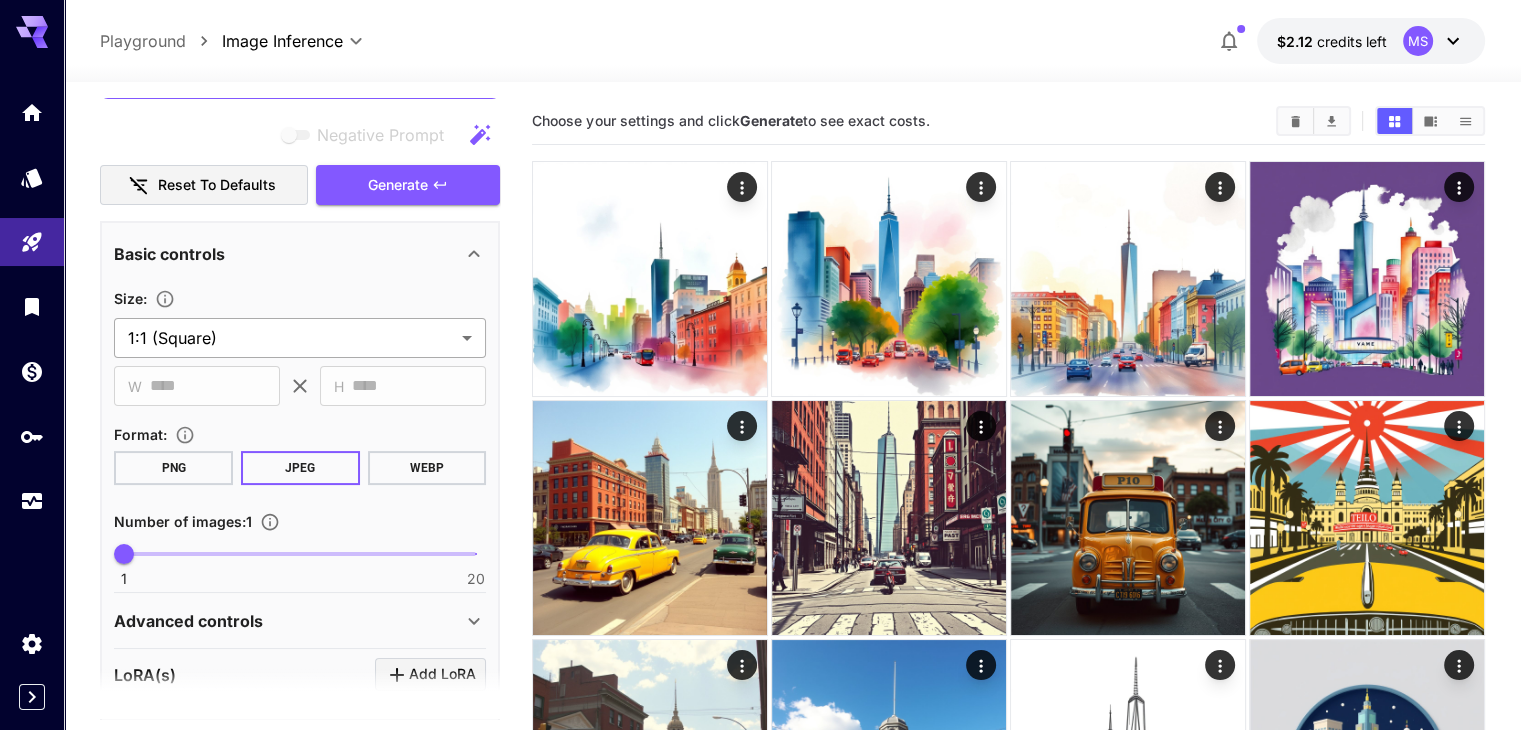 type on "***" 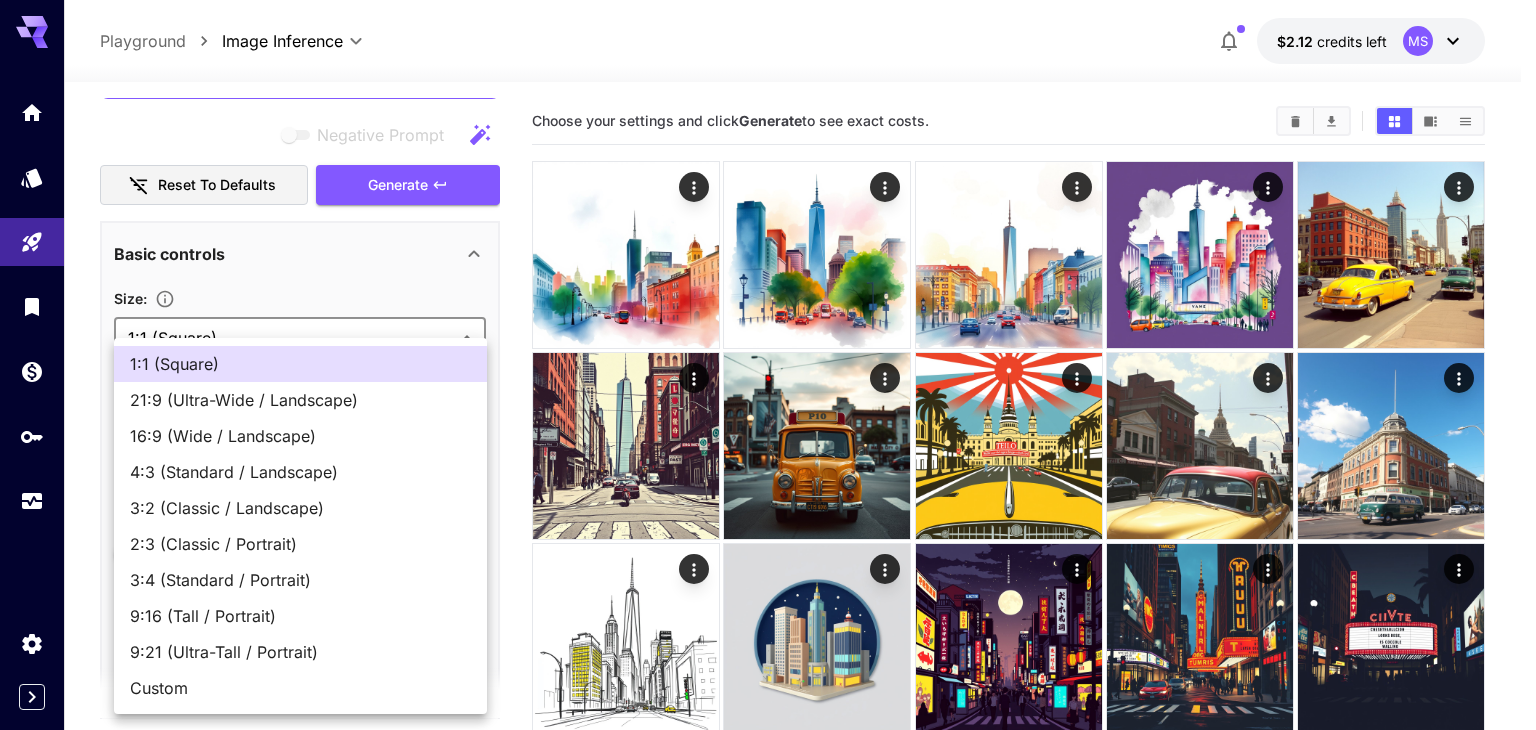 click on "**********" at bounding box center [768, 491] 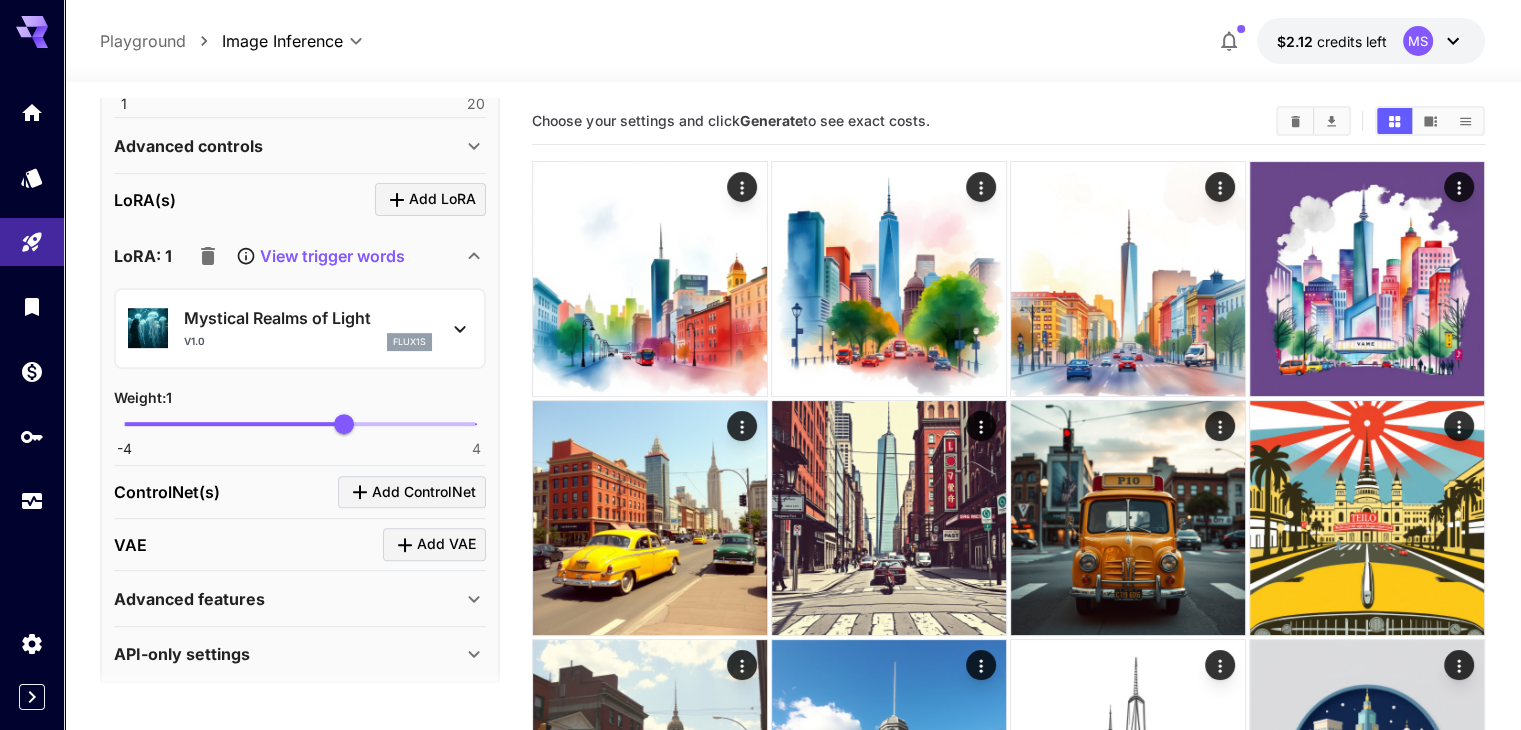 scroll, scrollTop: 726, scrollLeft: 0, axis: vertical 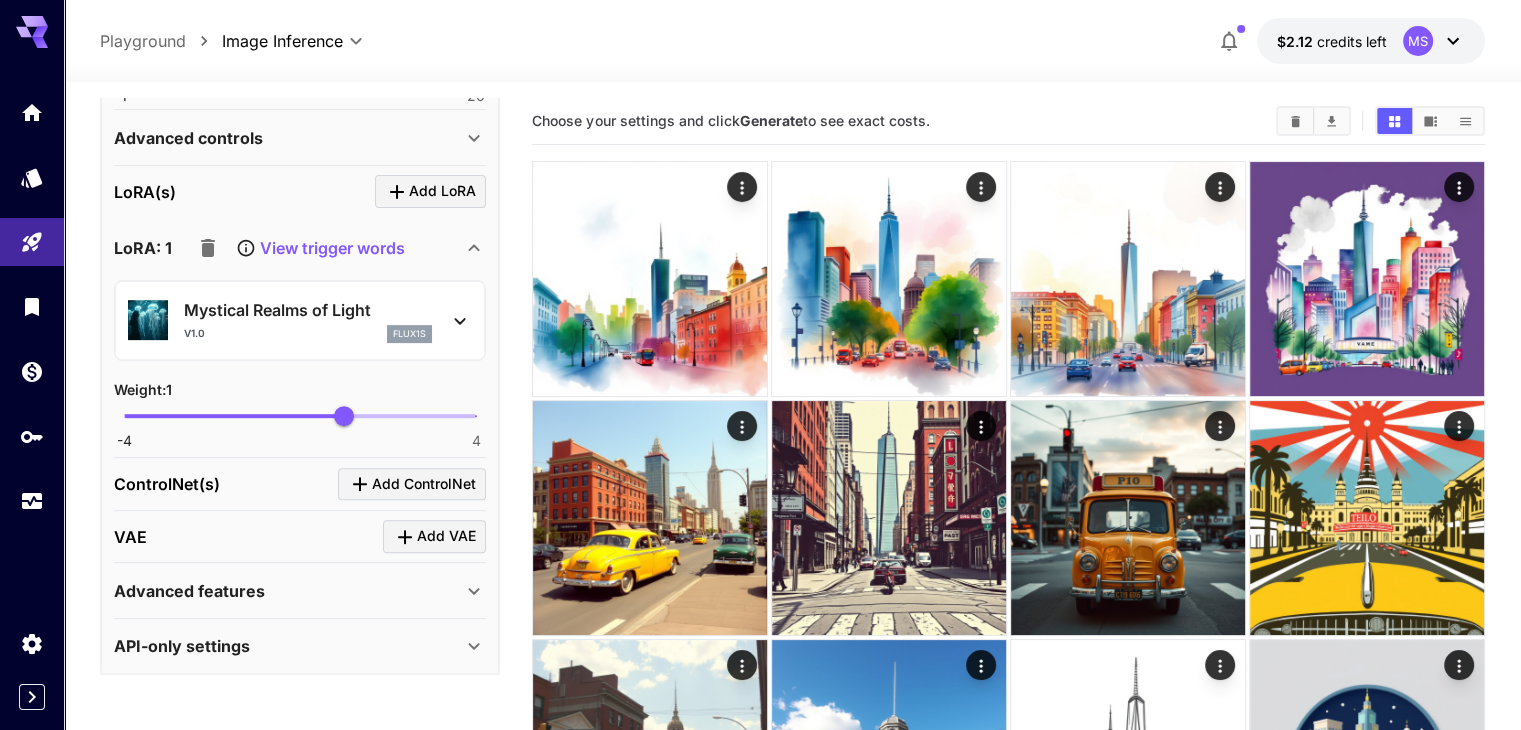 click on "Advanced features" at bounding box center [189, 591] 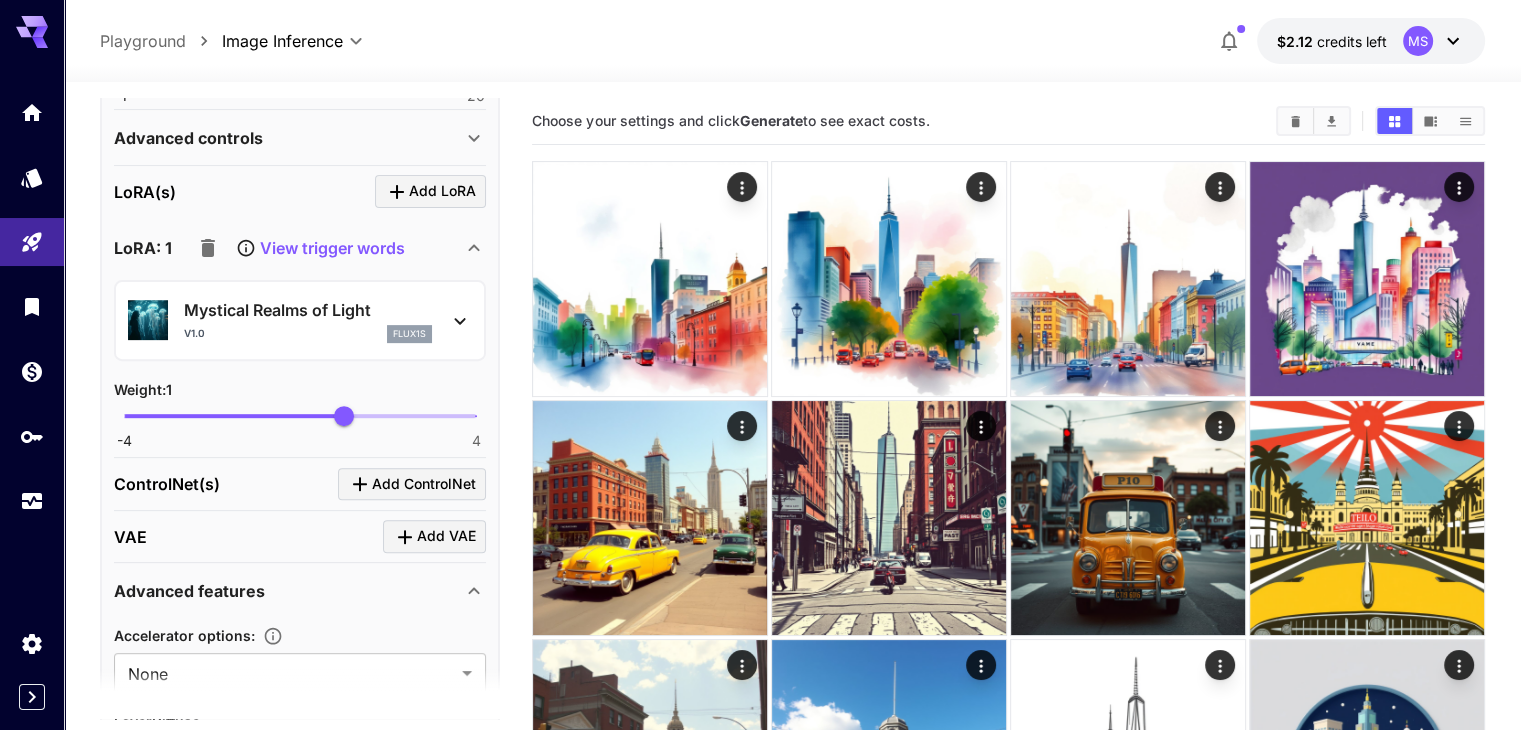 scroll, scrollTop: 892, scrollLeft: 0, axis: vertical 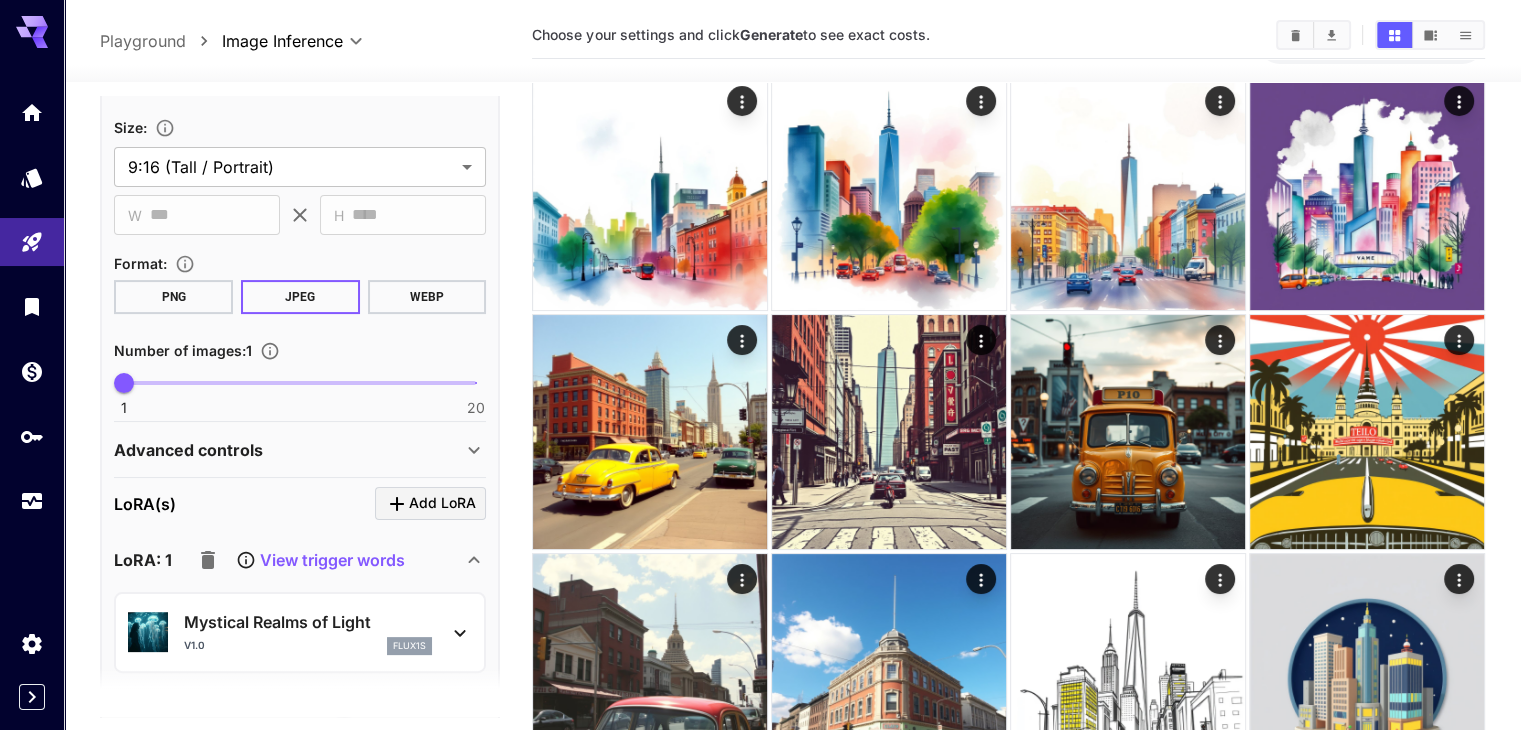 click on "Advanced controls" at bounding box center (300, 450) 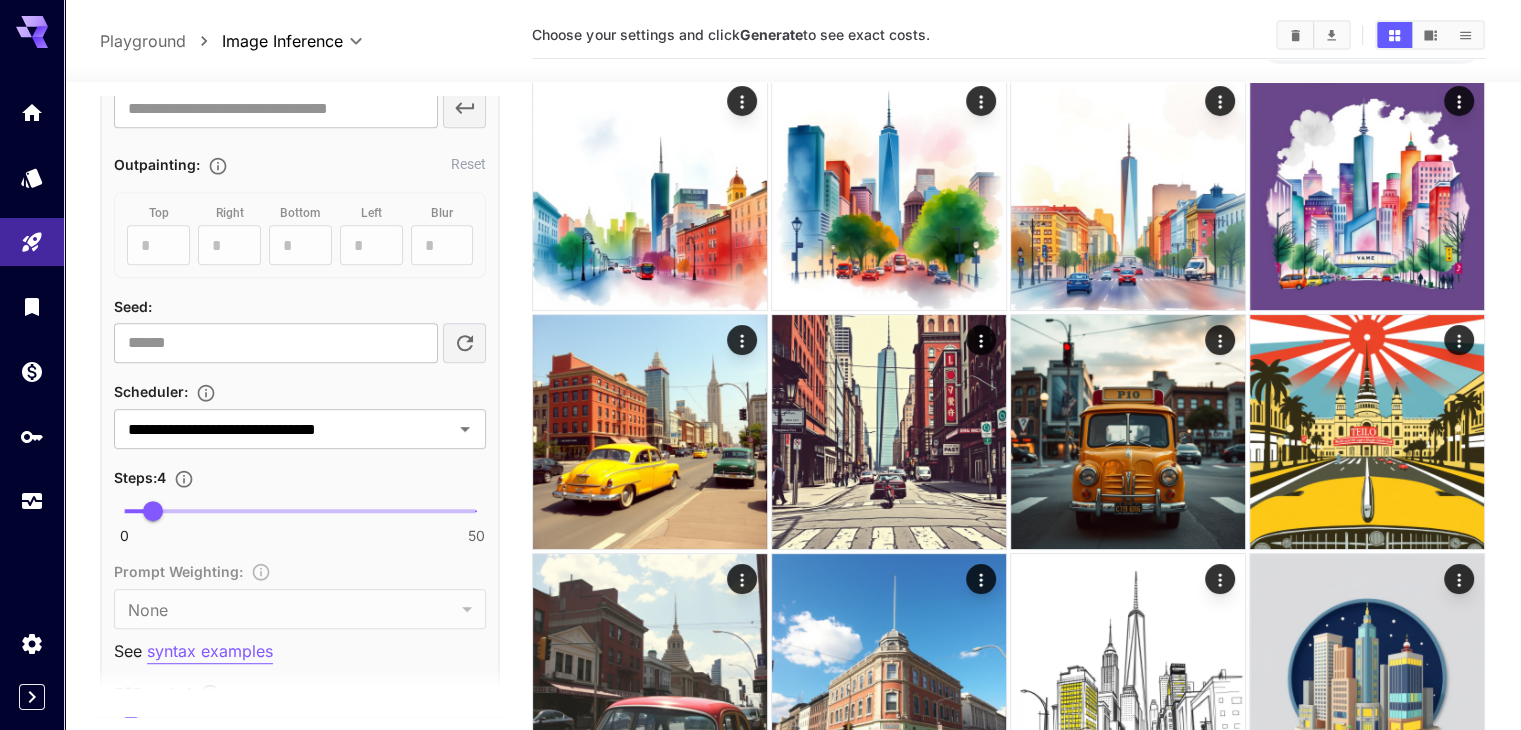 scroll, scrollTop: 1026, scrollLeft: 0, axis: vertical 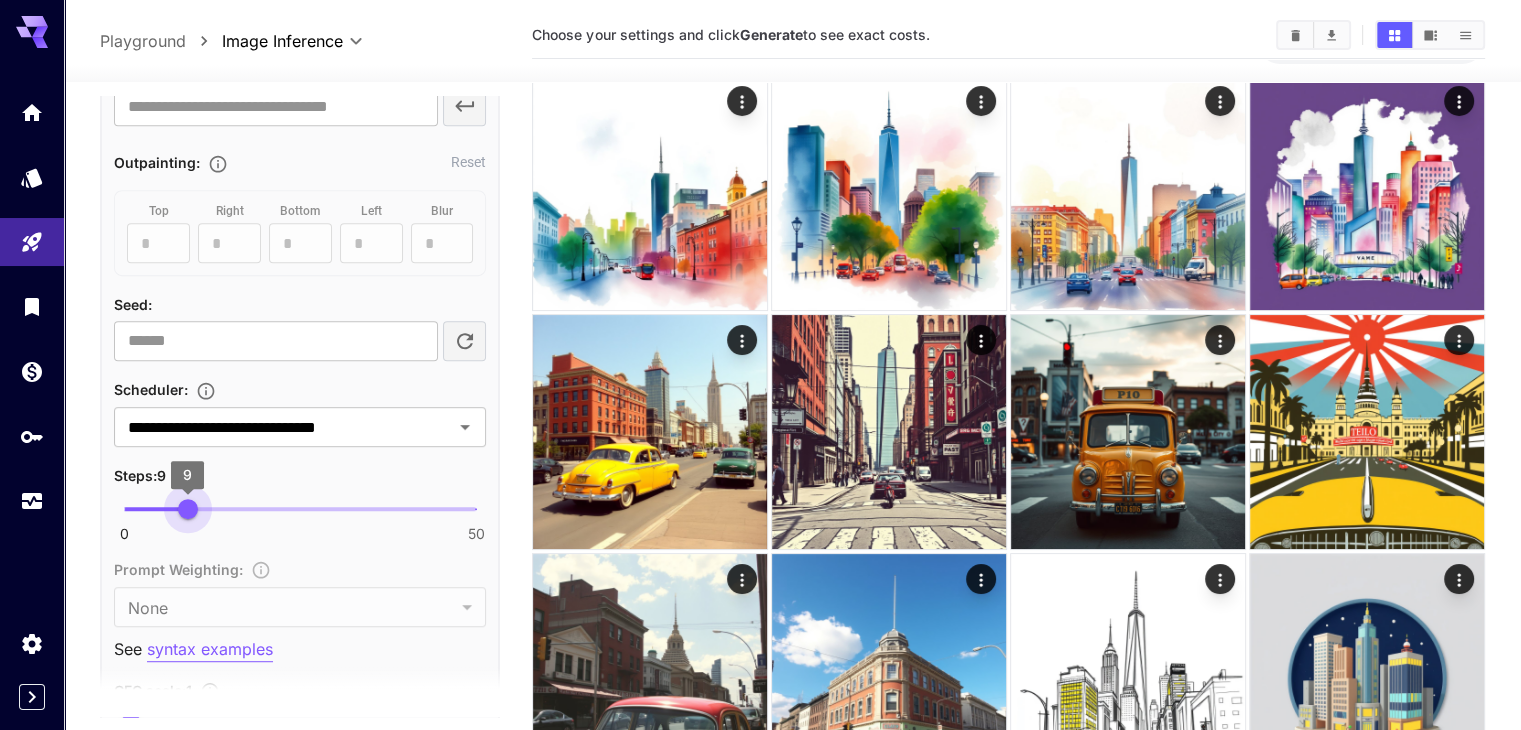 type on "**" 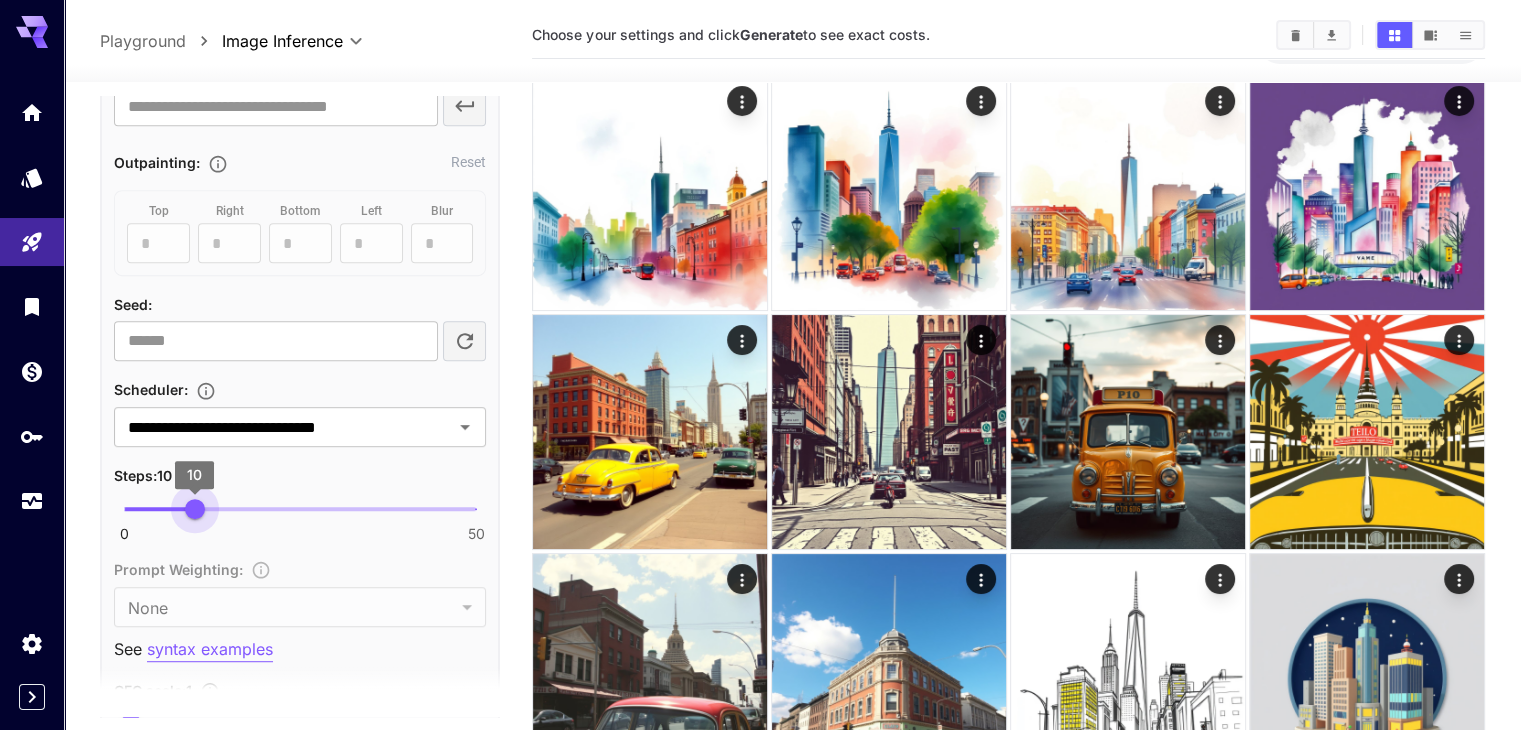 drag, startPoint x: 154, startPoint y: 504, endPoint x: 196, endPoint y: 494, distance: 43.174065 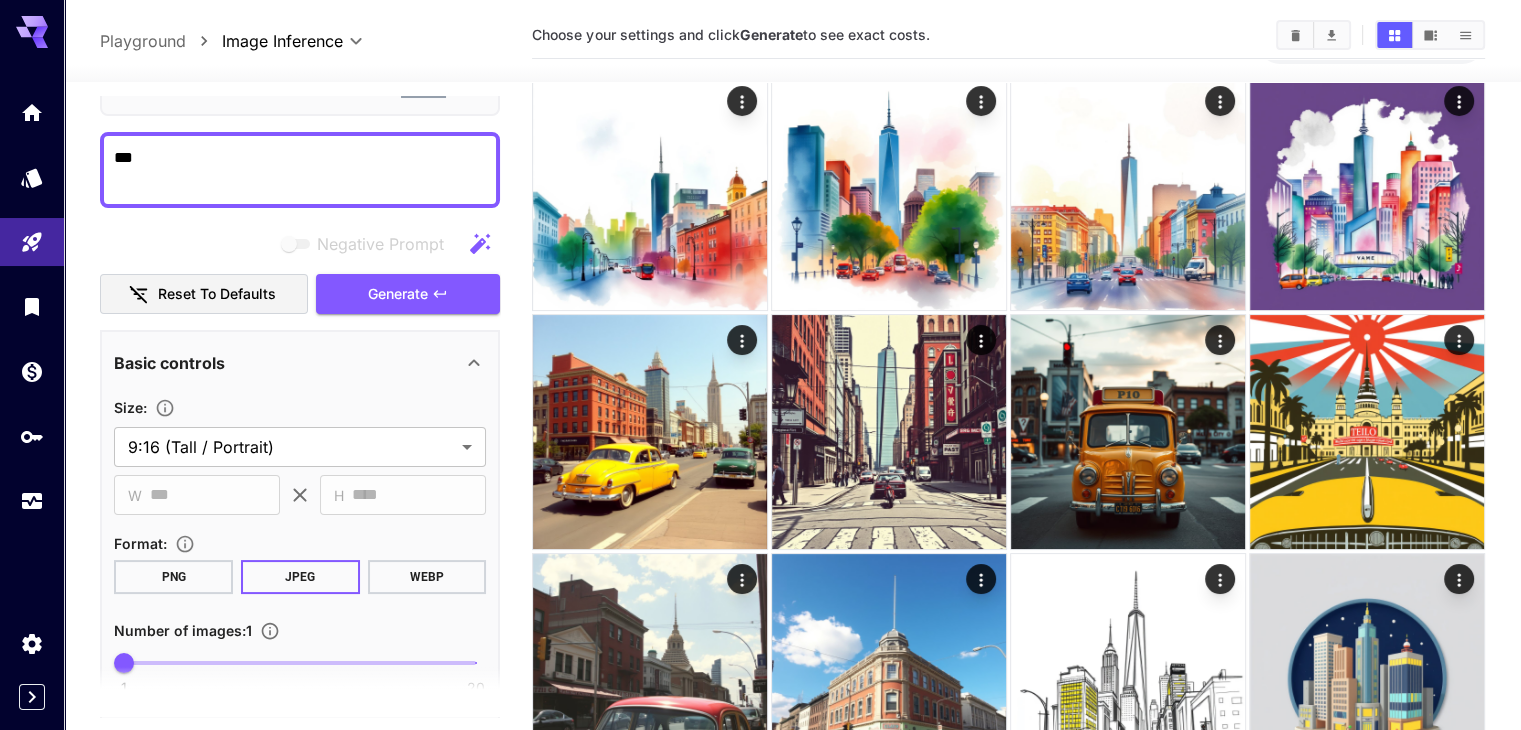 scroll, scrollTop: 0, scrollLeft: 0, axis: both 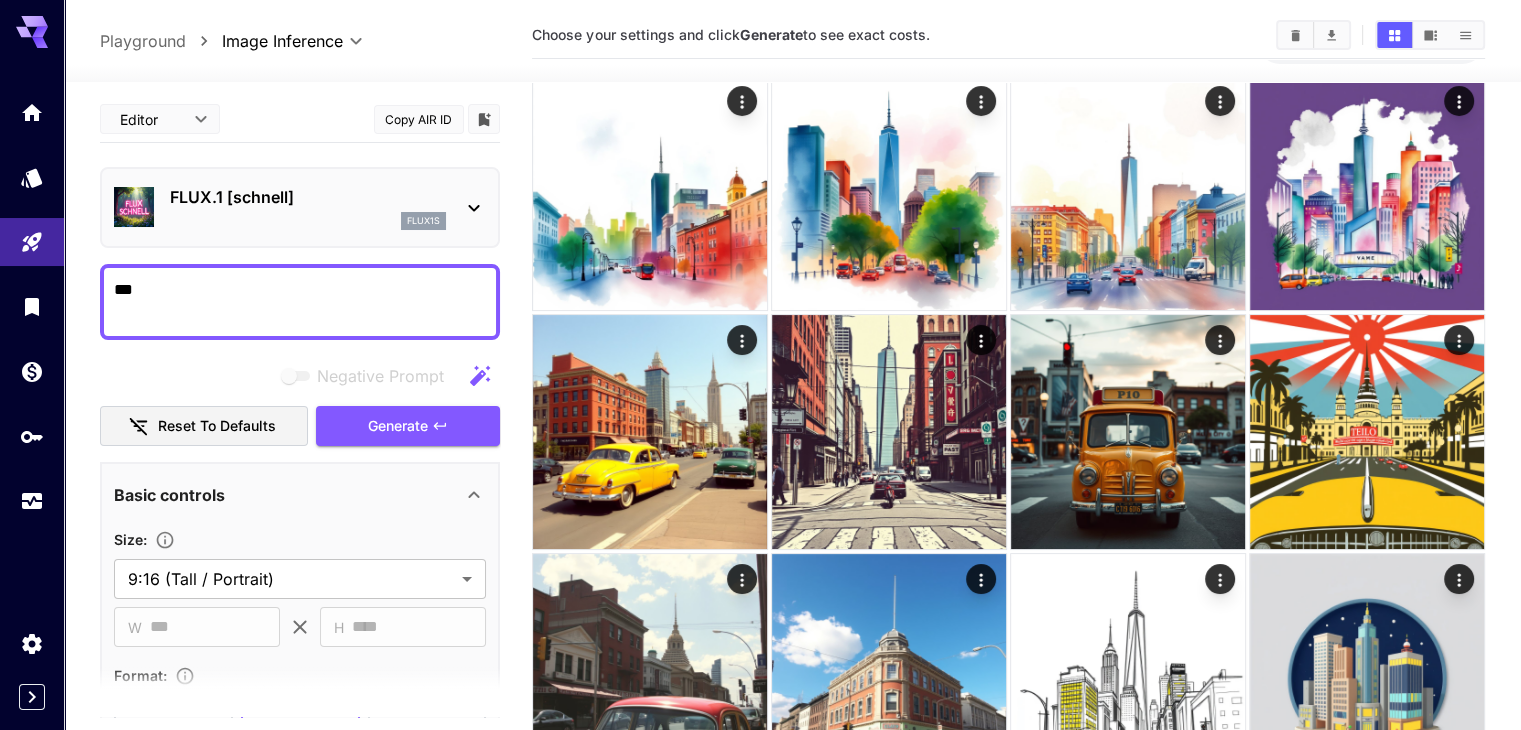 click on "**********" at bounding box center [792, 647] 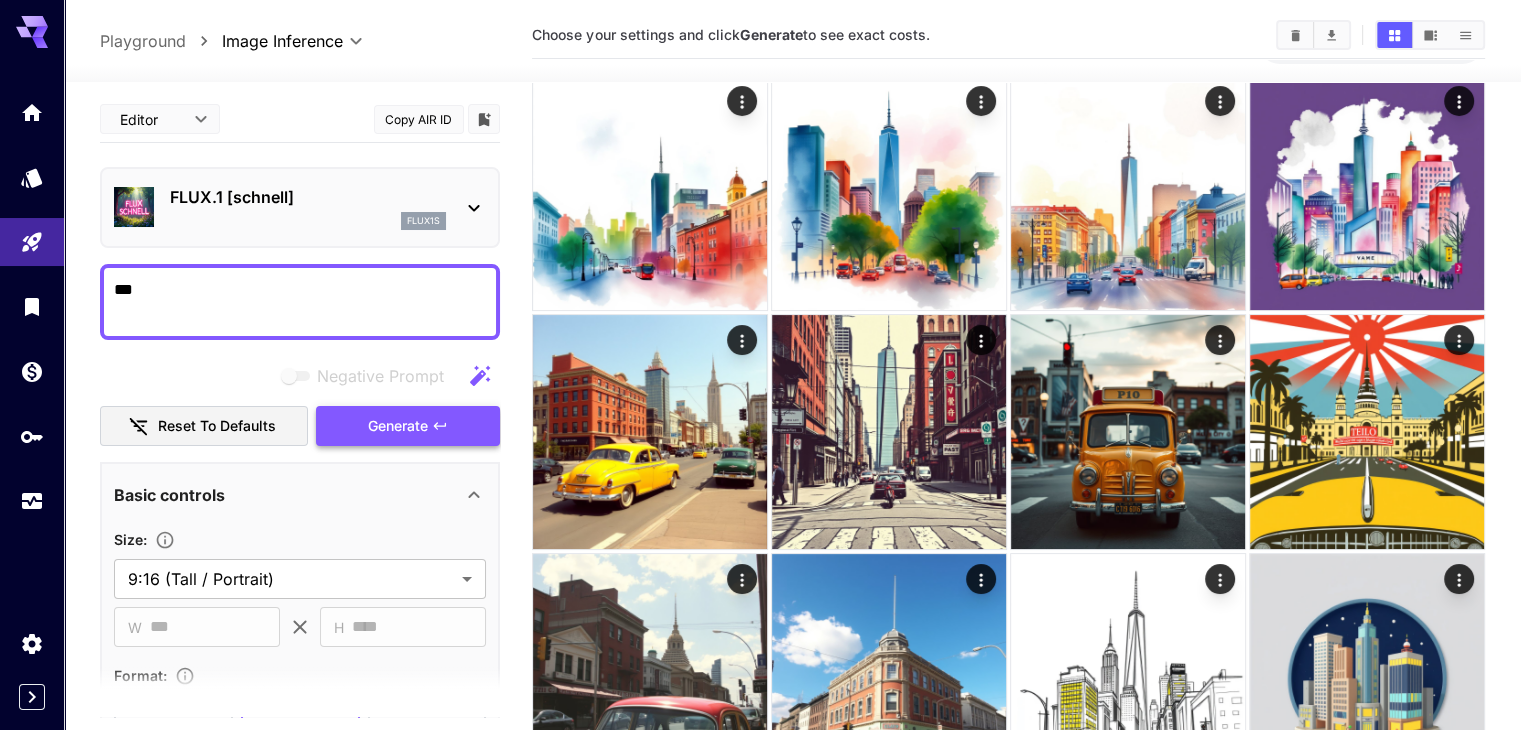 click on "Generate" at bounding box center [398, 426] 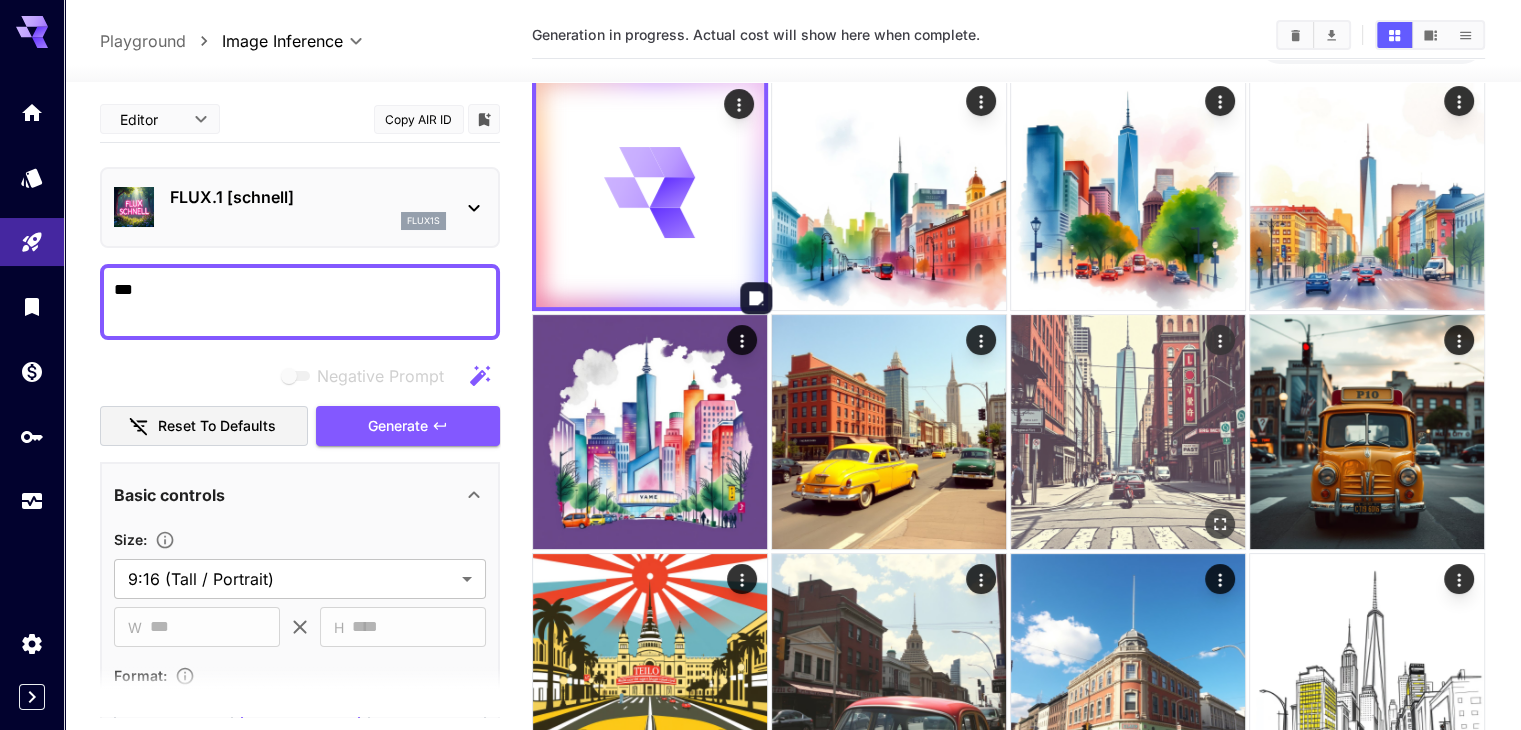 scroll, scrollTop: 0, scrollLeft: 0, axis: both 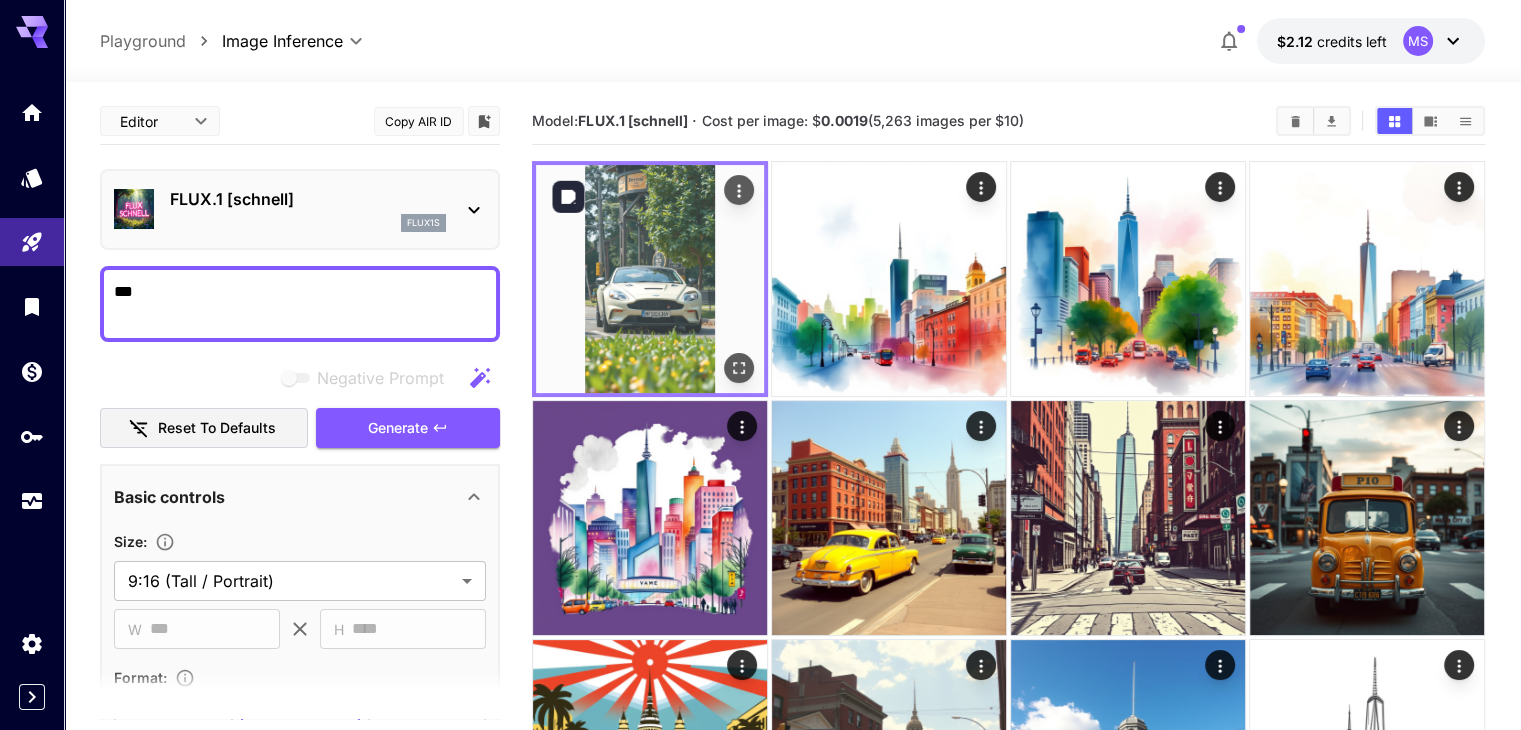 click at bounding box center [650, 279] 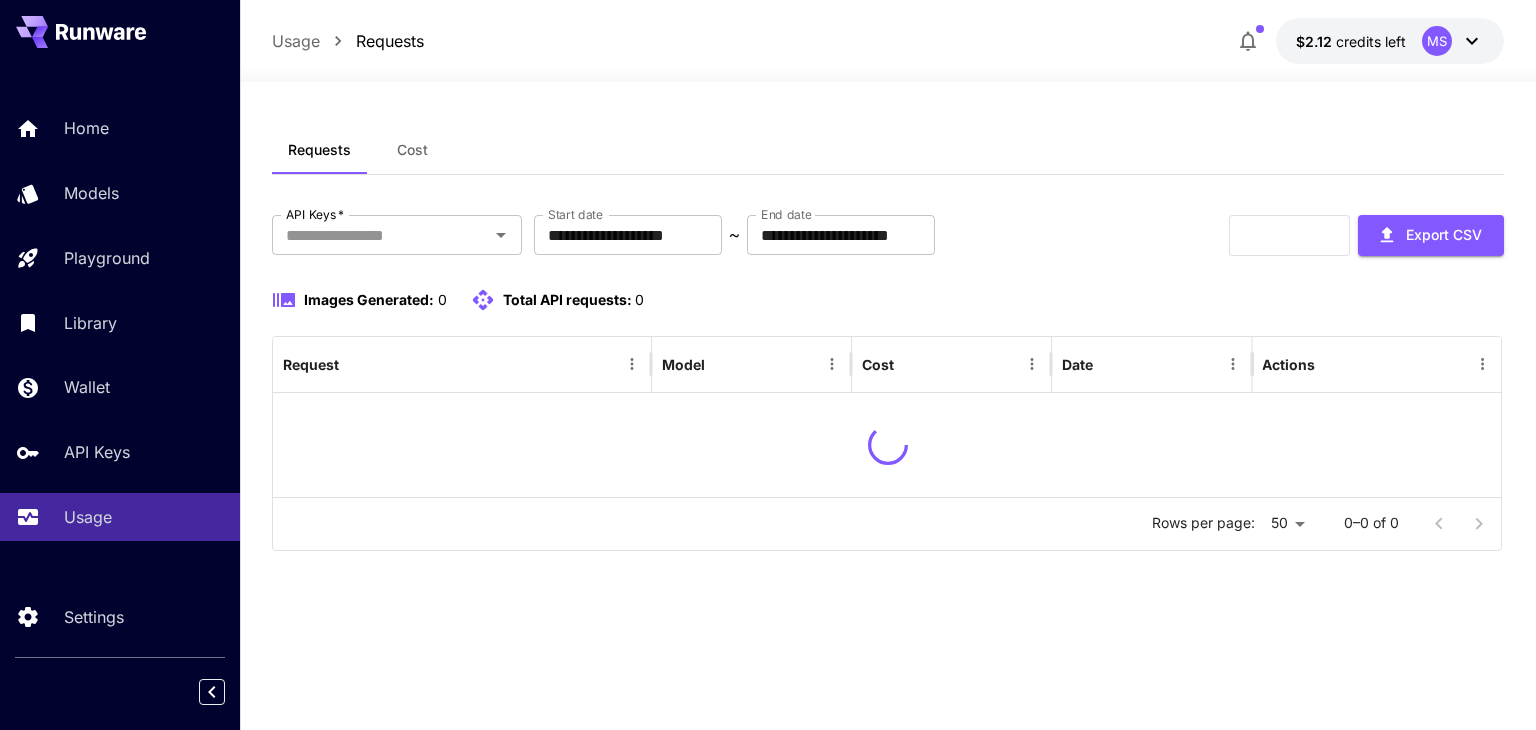 scroll, scrollTop: 0, scrollLeft: 0, axis: both 